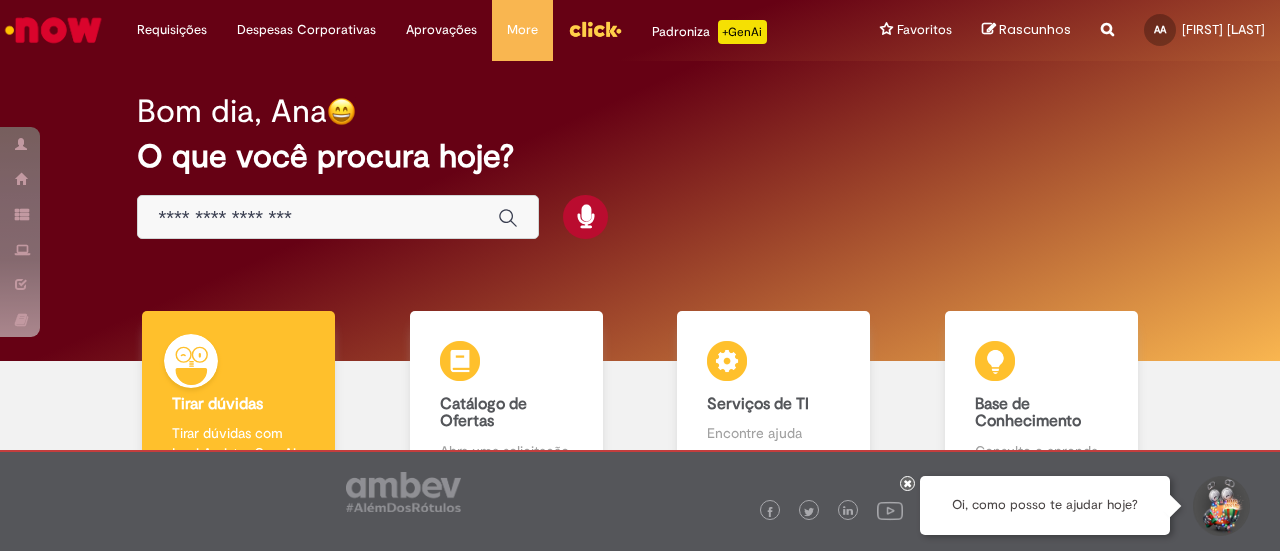 scroll, scrollTop: 0, scrollLeft: 0, axis: both 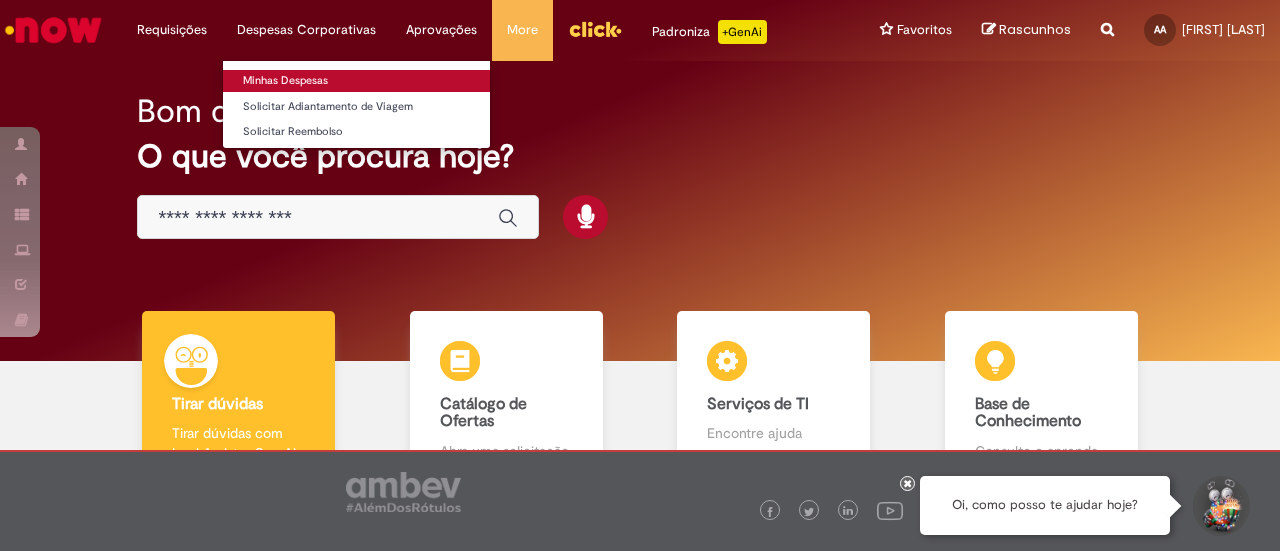 click on "Minhas Despesas" at bounding box center [356, 81] 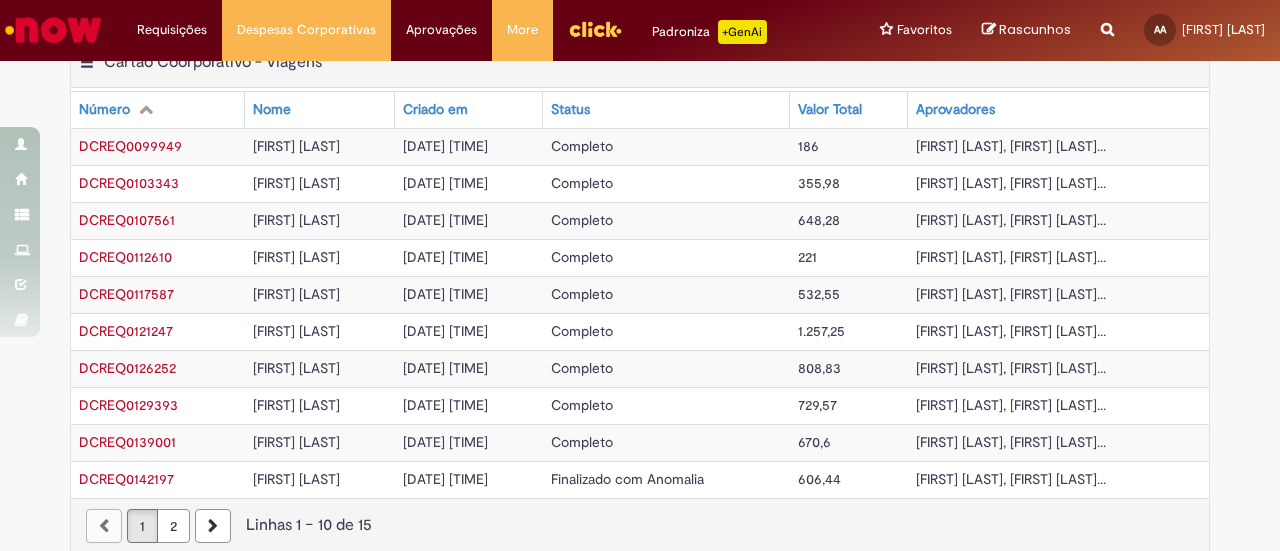 scroll, scrollTop: 636, scrollLeft: 0, axis: vertical 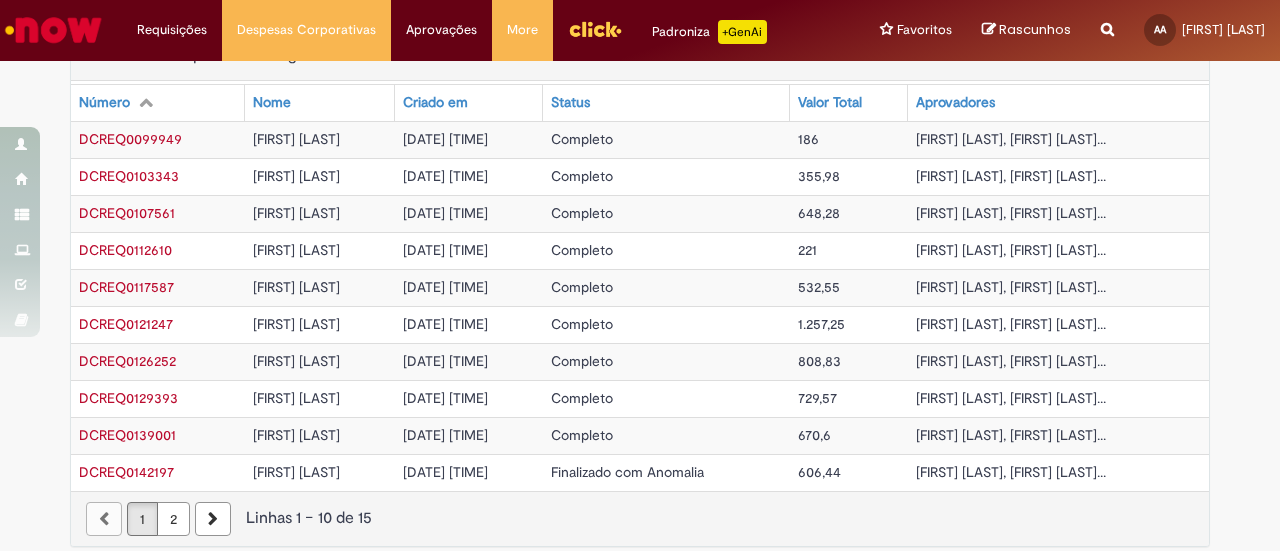 click on "2" at bounding box center (173, 519) 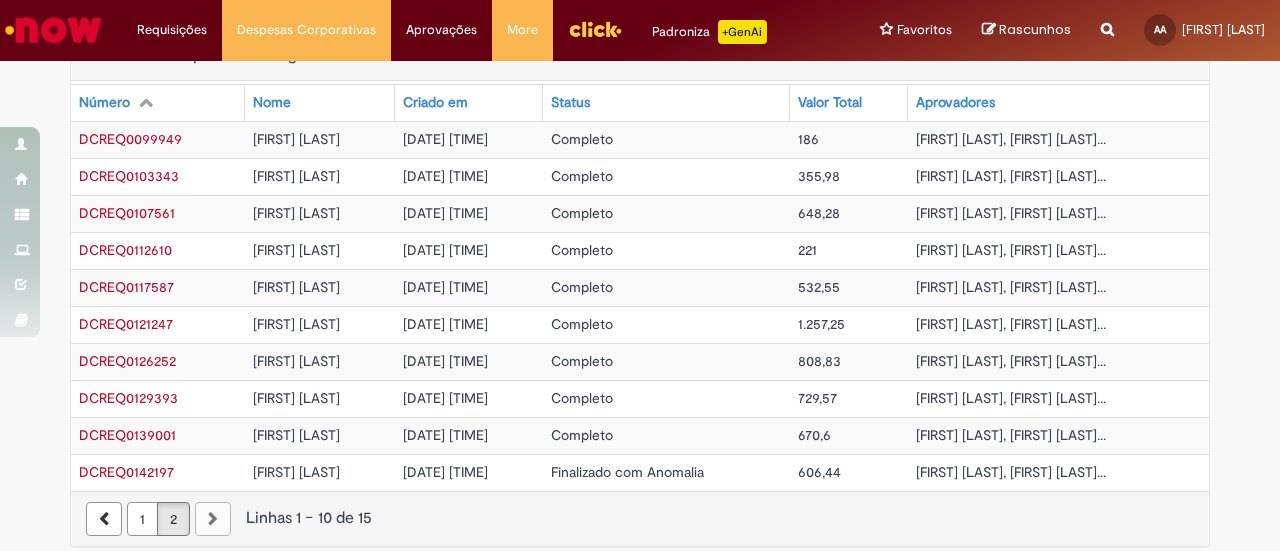 scroll, scrollTop: 452, scrollLeft: 0, axis: vertical 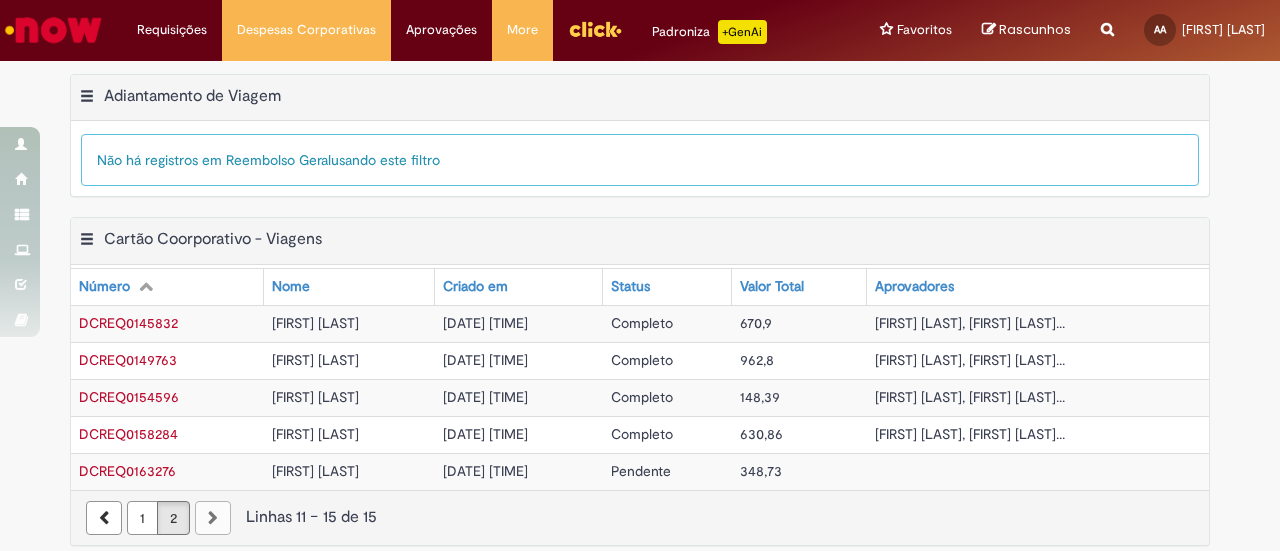 click on "DCREQ0163276" at bounding box center [127, 471] 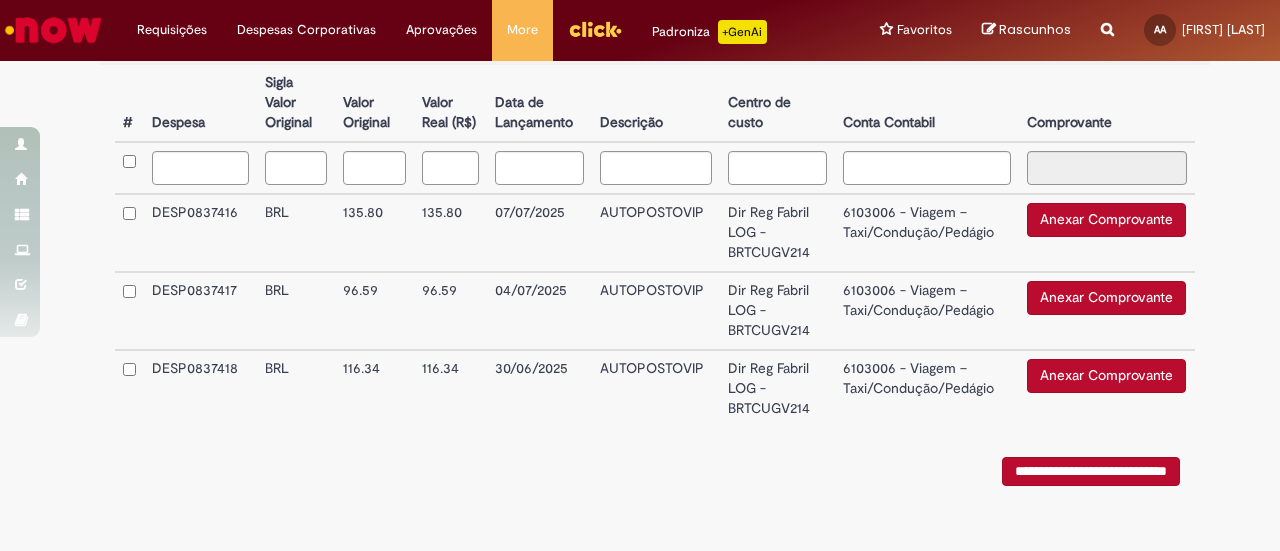 scroll, scrollTop: 592, scrollLeft: 0, axis: vertical 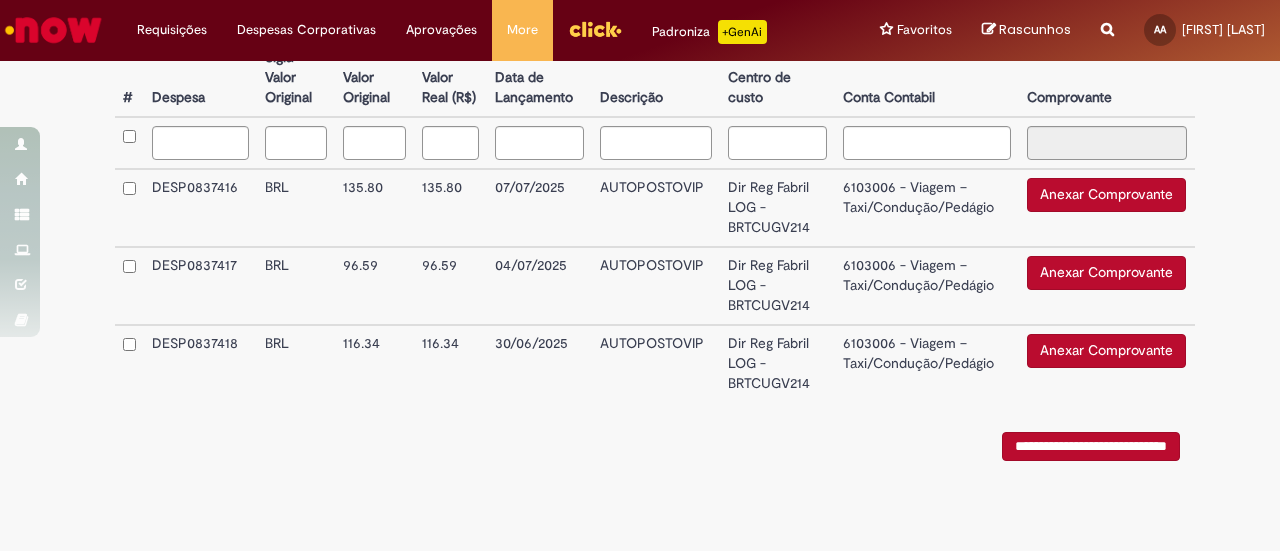 click on "**********" at bounding box center [655, 441] 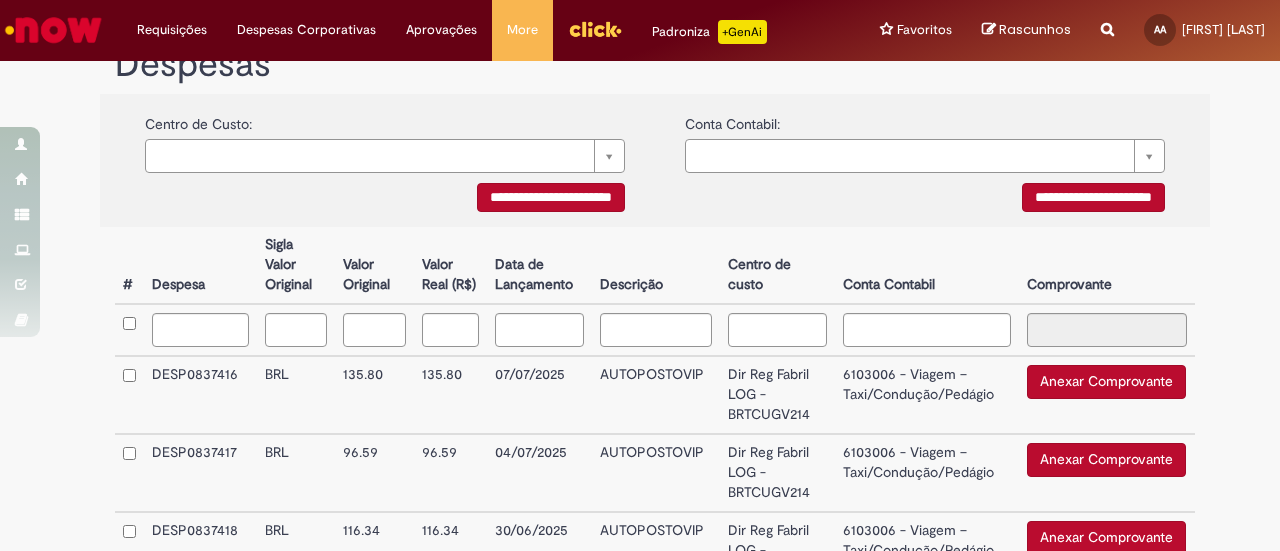 scroll, scrollTop: 592, scrollLeft: 0, axis: vertical 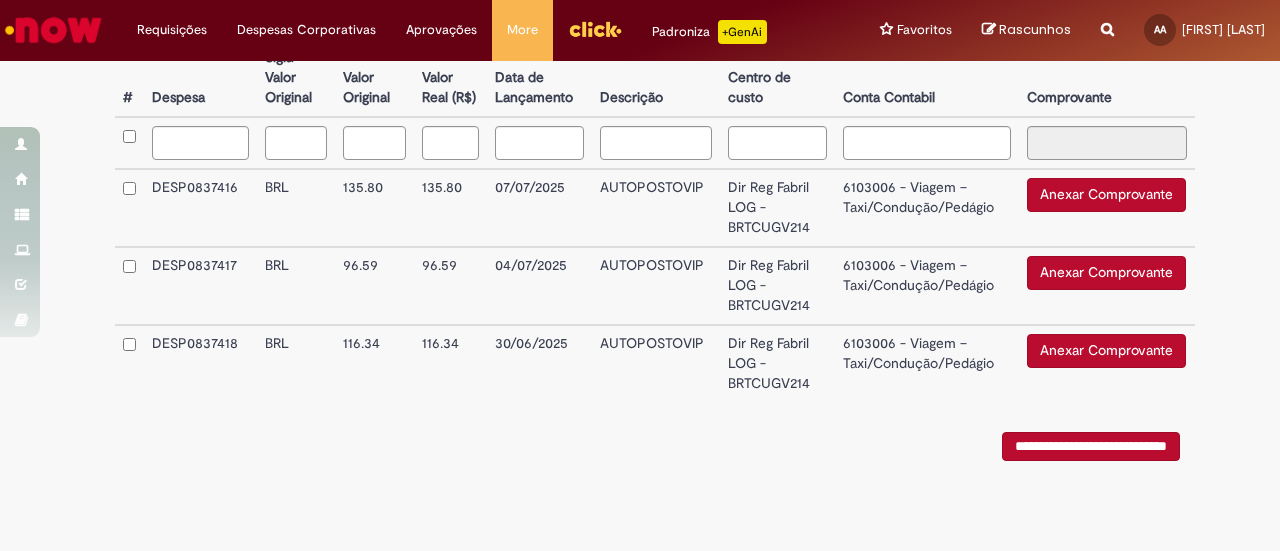 click at bounding box center [129, 363] 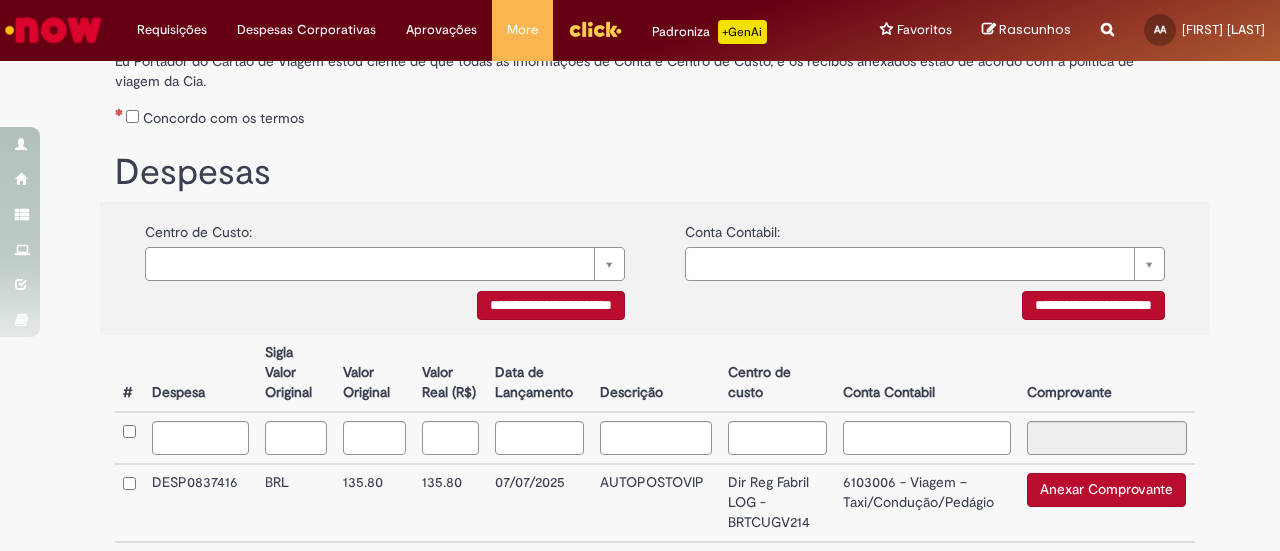 scroll, scrollTop: 92, scrollLeft: 0, axis: vertical 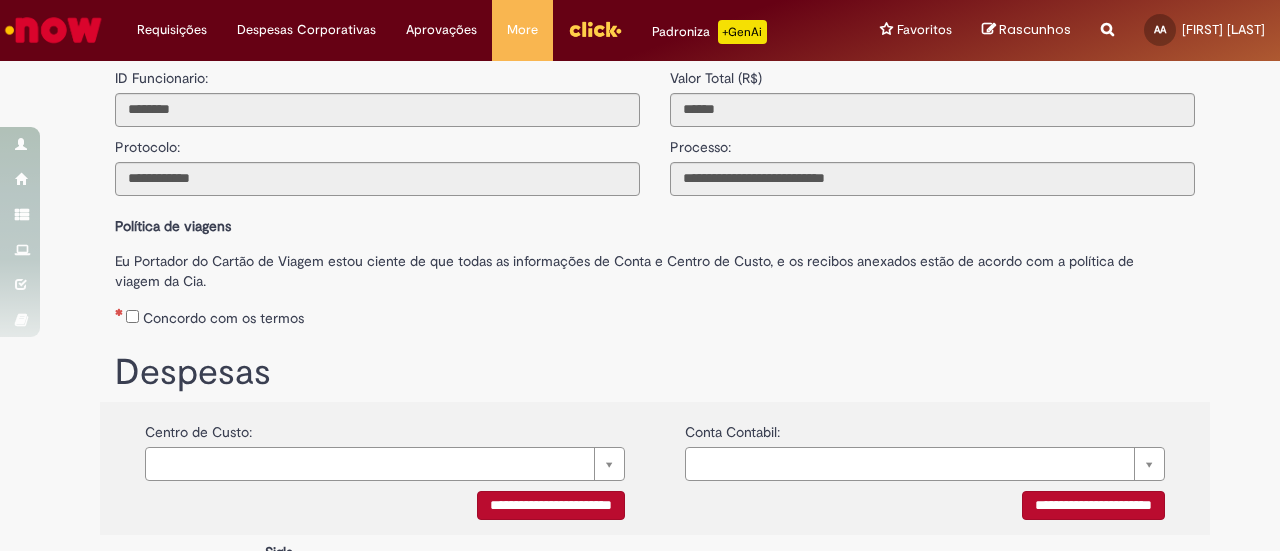 click on "Concordo com os termos" at bounding box center [223, 318] 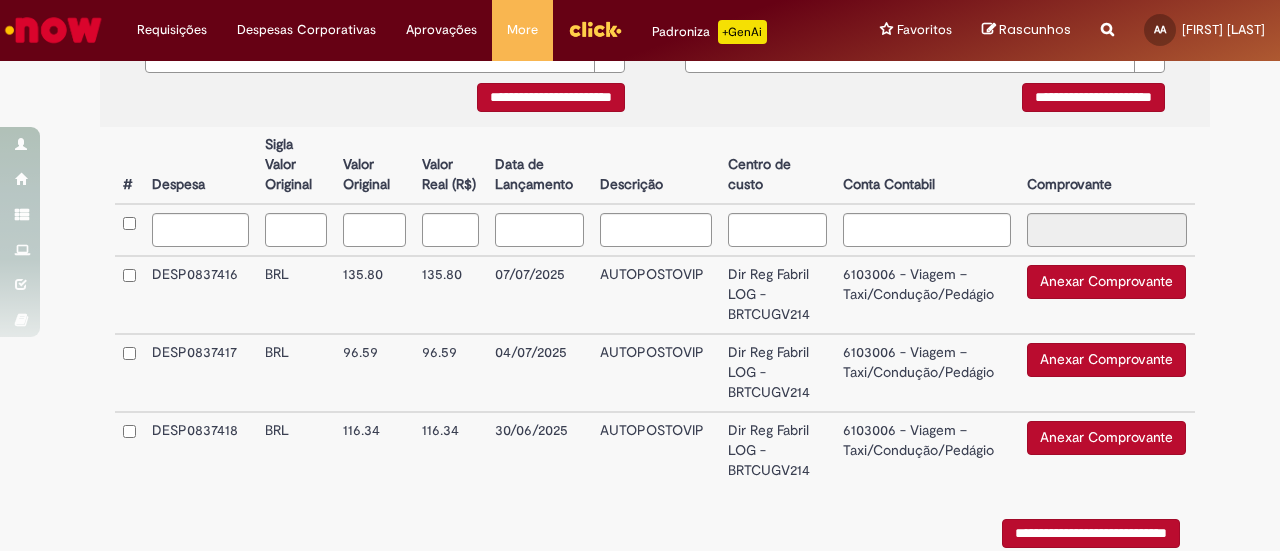 scroll, scrollTop: 592, scrollLeft: 0, axis: vertical 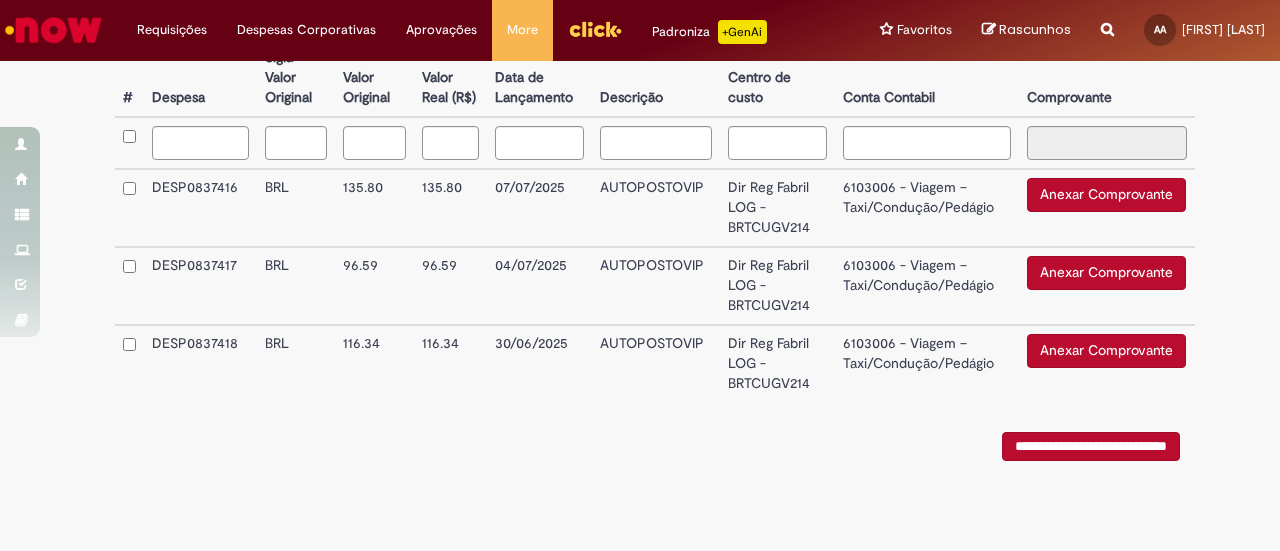 click on "**********" at bounding box center (1091, 446) 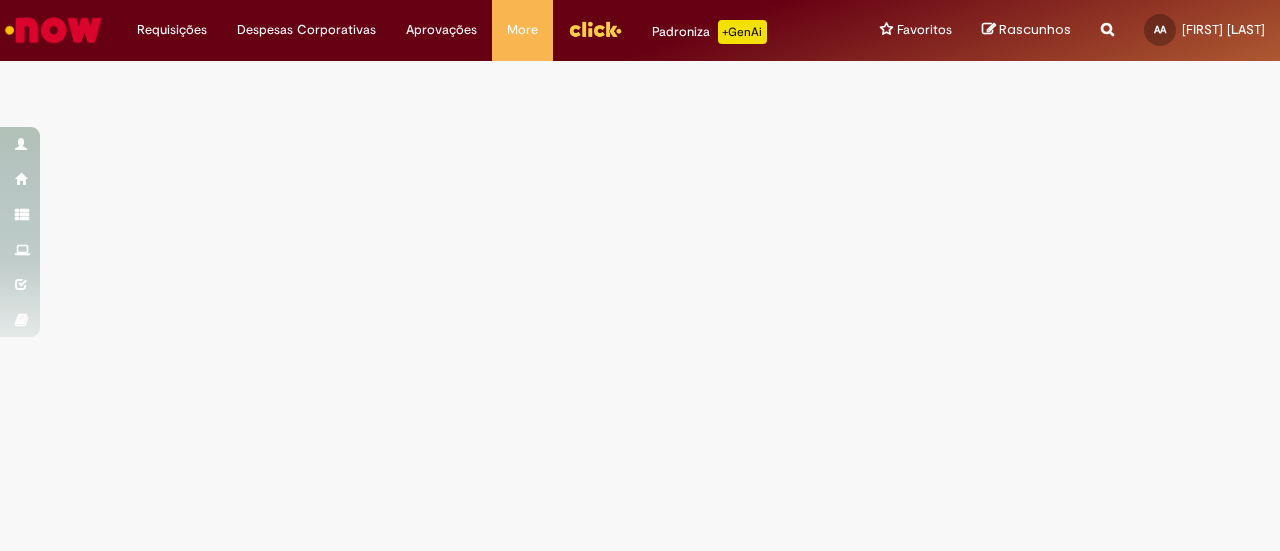 scroll, scrollTop: 0, scrollLeft: 0, axis: both 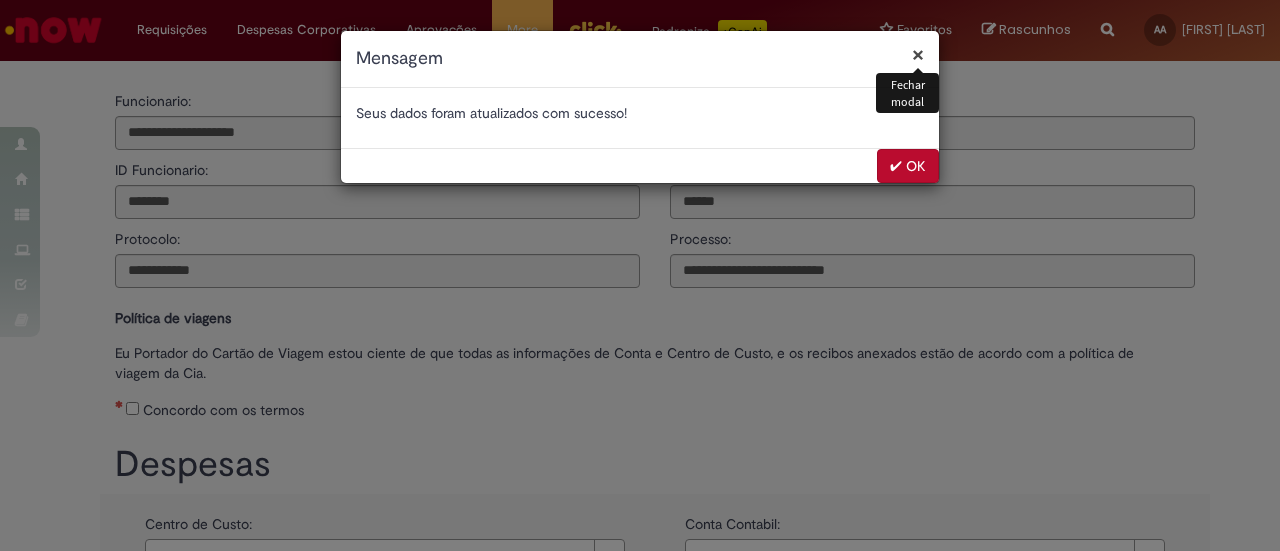 click on "✔ OK" at bounding box center [908, 166] 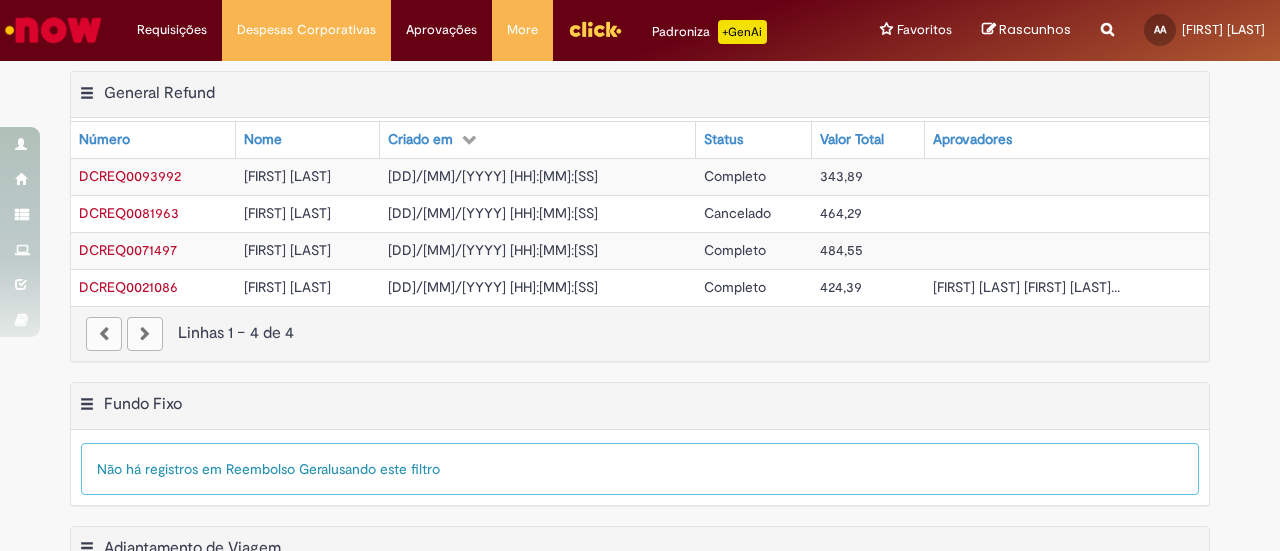 scroll, scrollTop: 0, scrollLeft: 0, axis: both 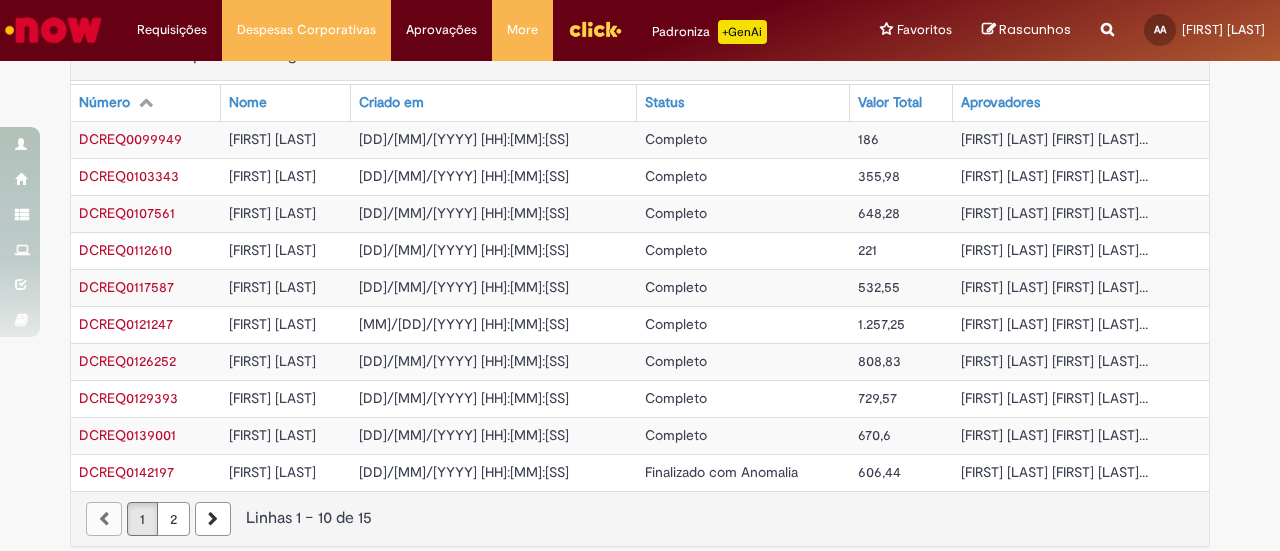 click on "2" at bounding box center (173, 519) 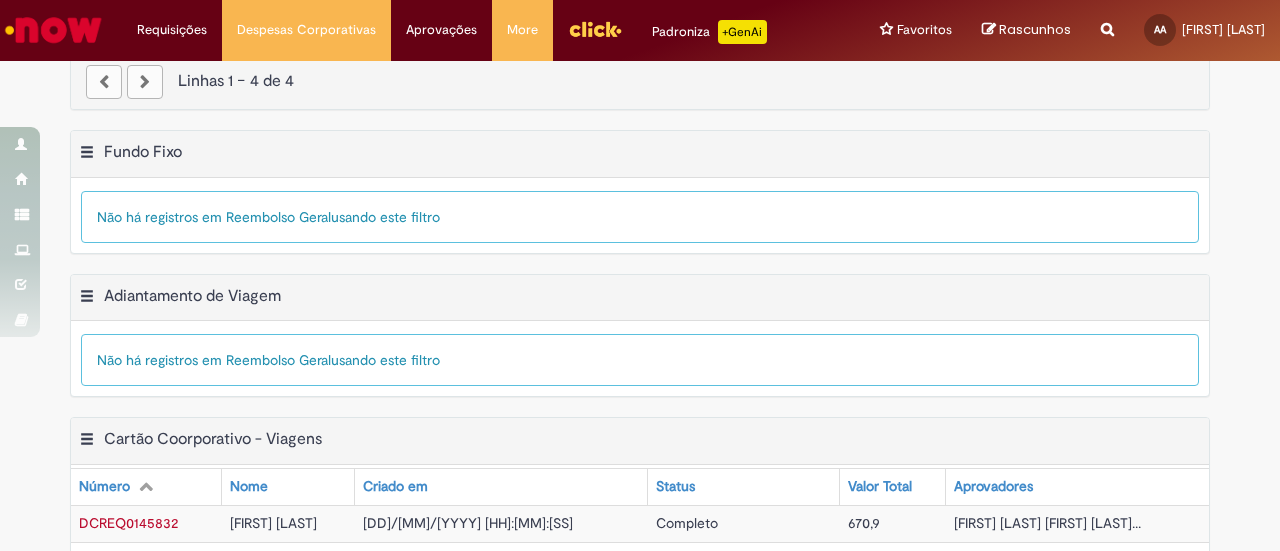 scroll, scrollTop: 52, scrollLeft: 0, axis: vertical 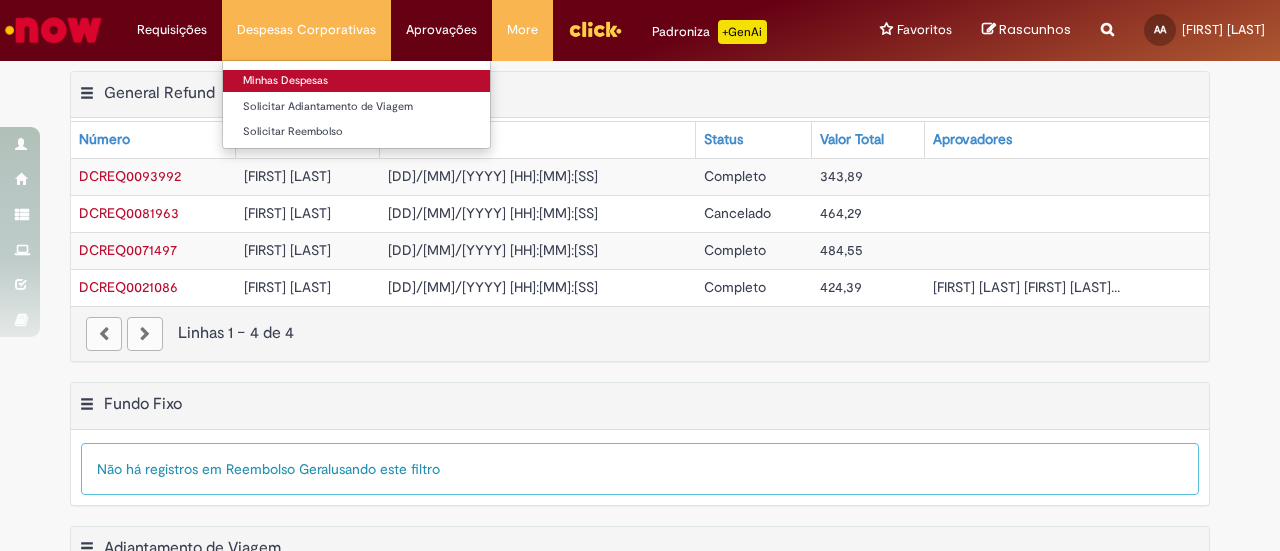 click on "Minhas Despesas" at bounding box center (356, 81) 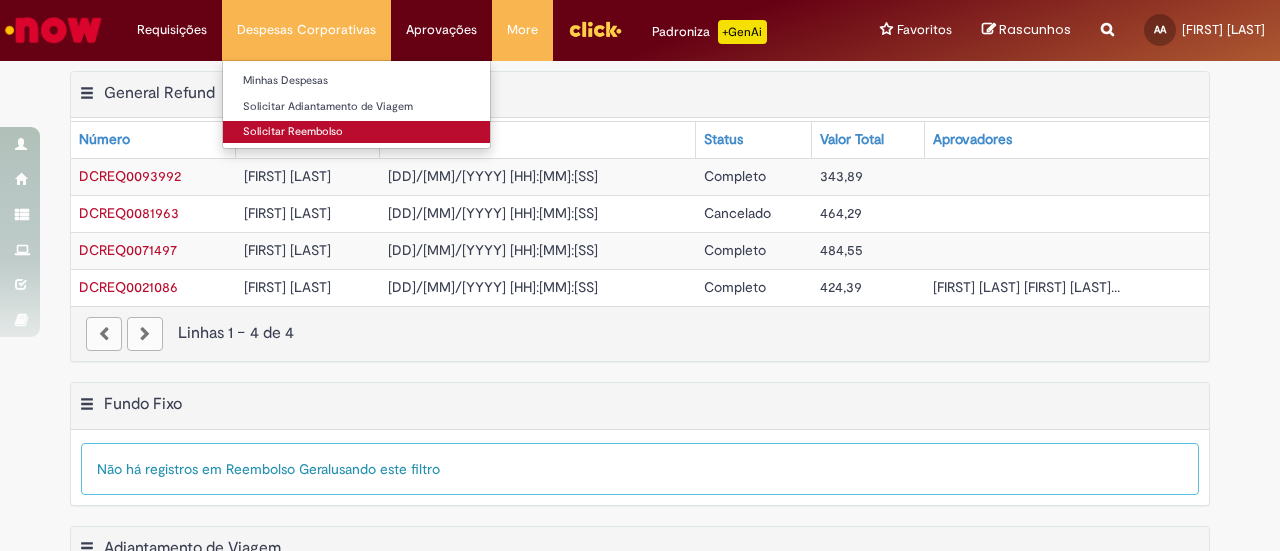 click on "Solicitar Reembolso" at bounding box center [356, 132] 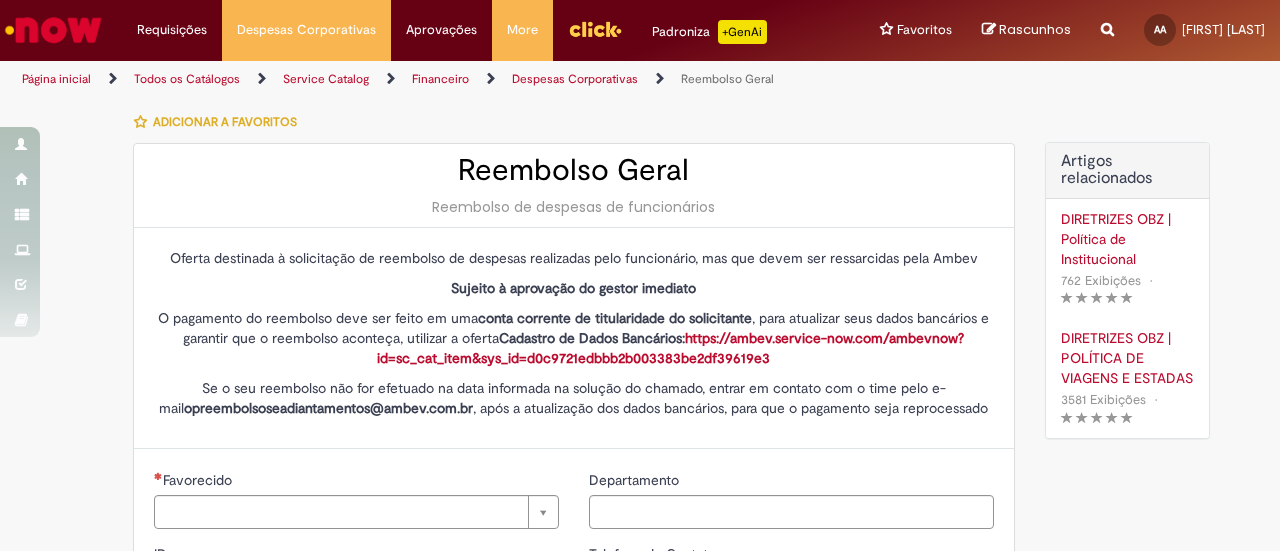 type on "********" 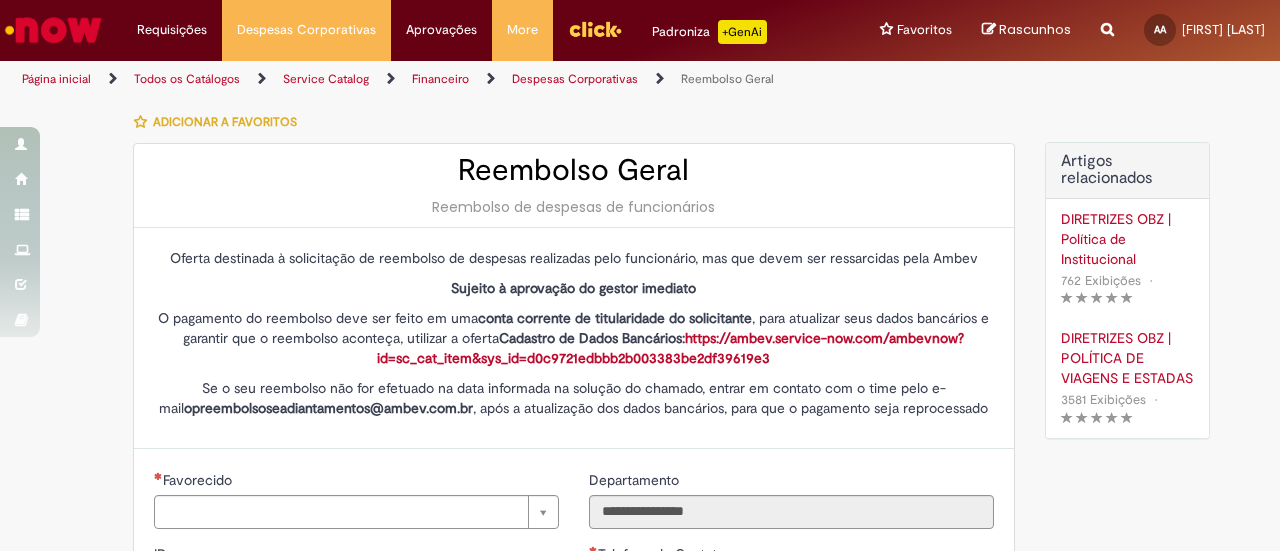 type on "**********" 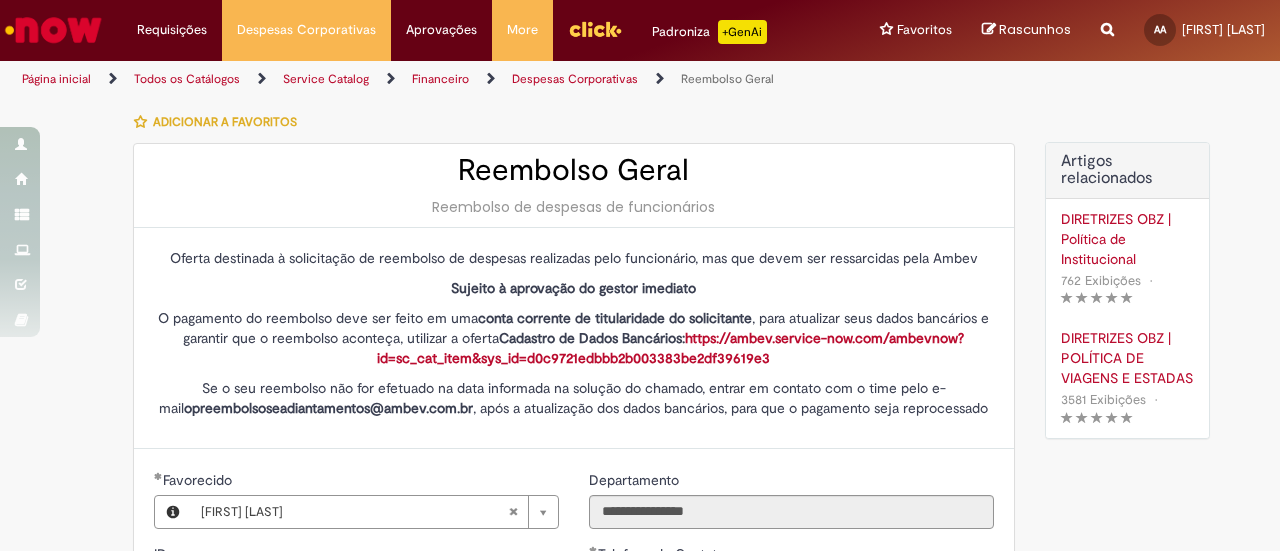 type on "**********" 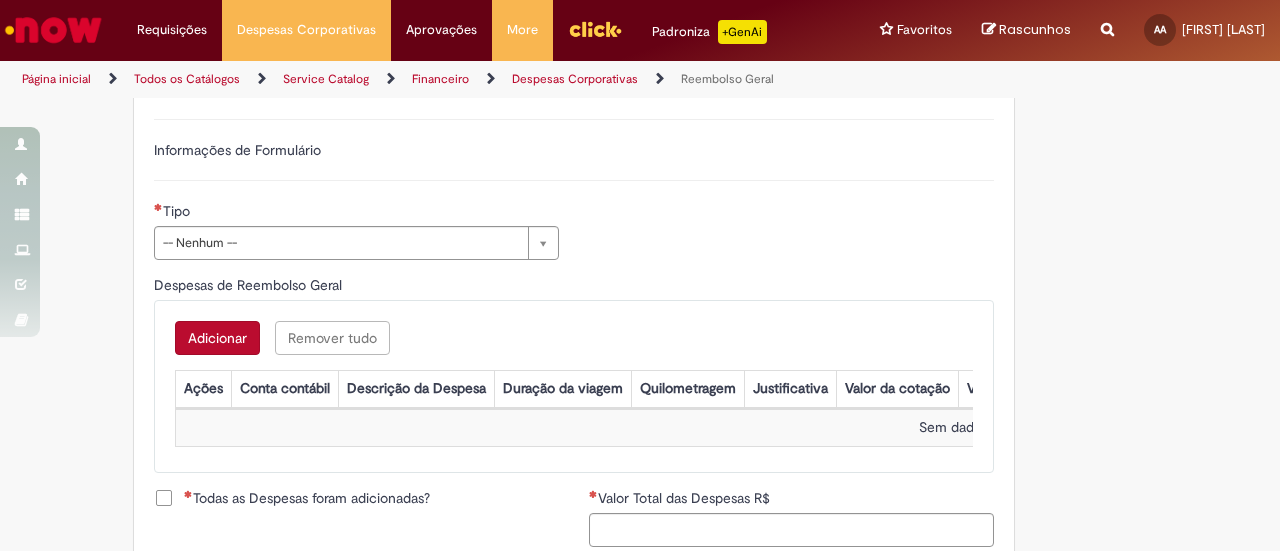 scroll, scrollTop: 700, scrollLeft: 0, axis: vertical 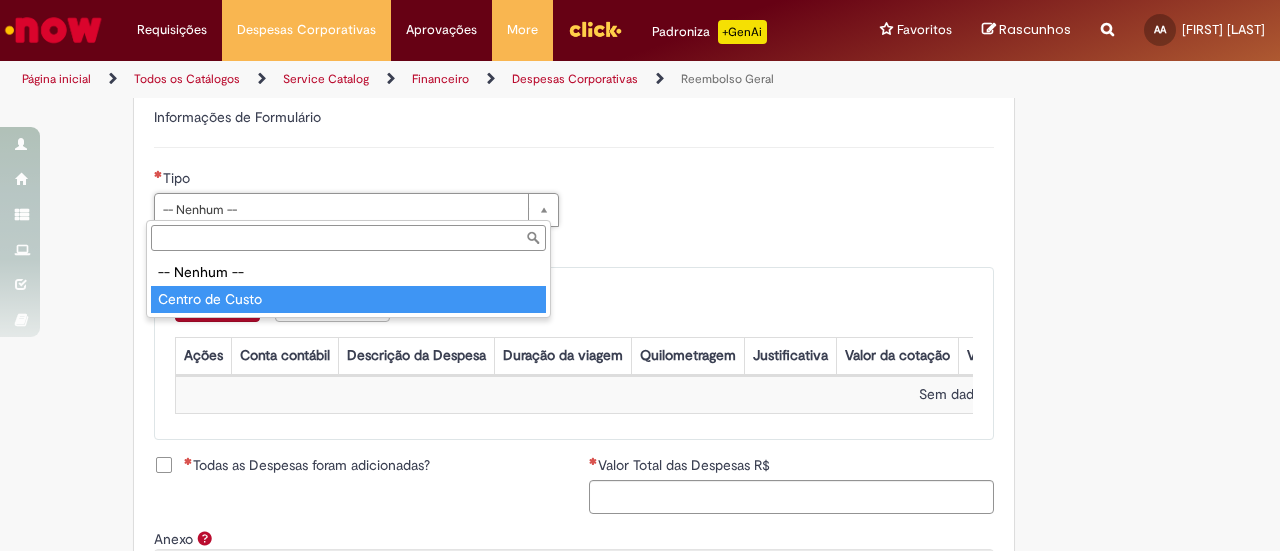 type on "**********" 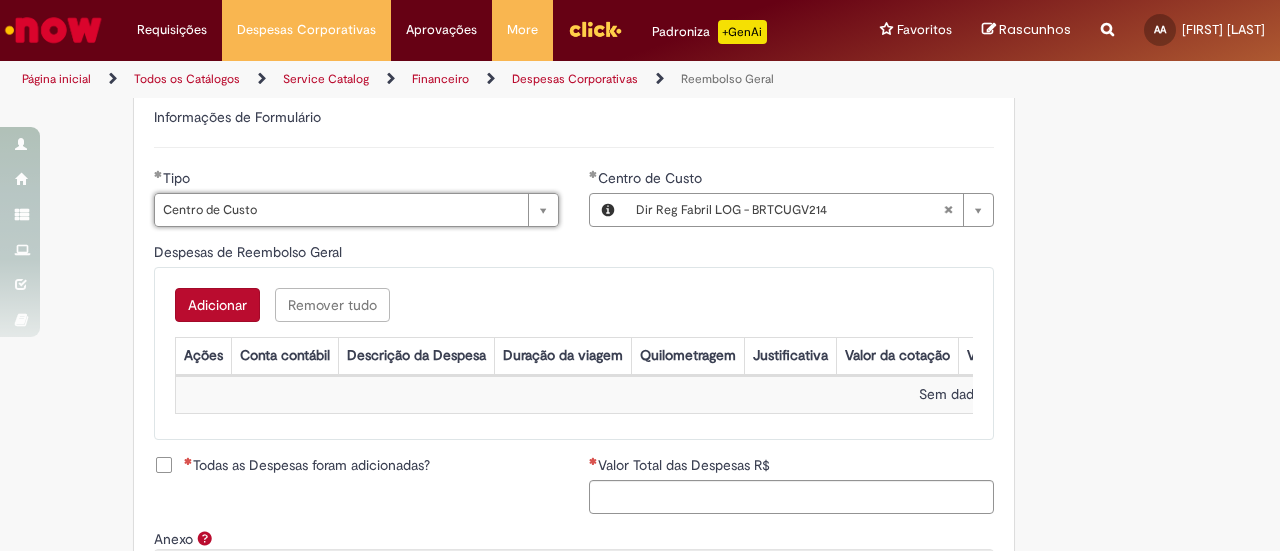 type 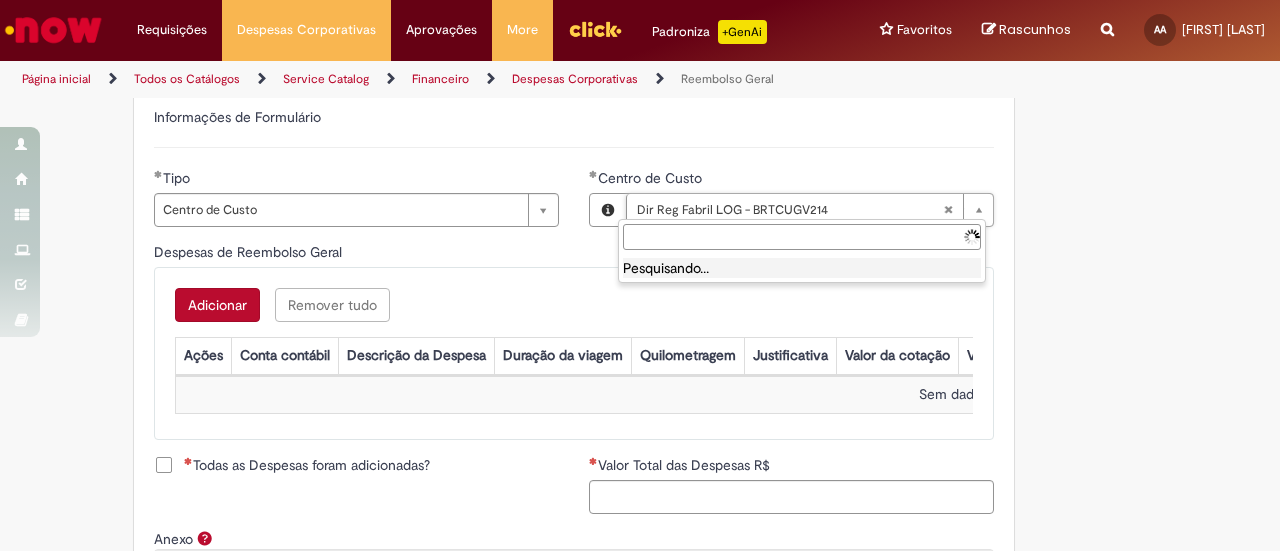 type on "**********" 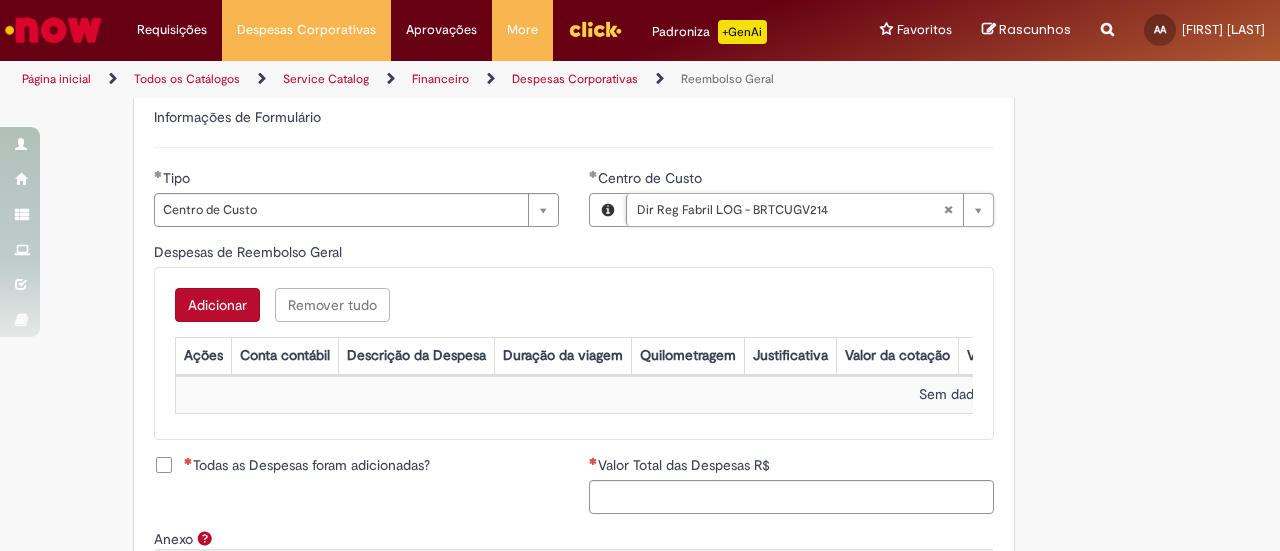 scroll, scrollTop: 0, scrollLeft: 210, axis: horizontal 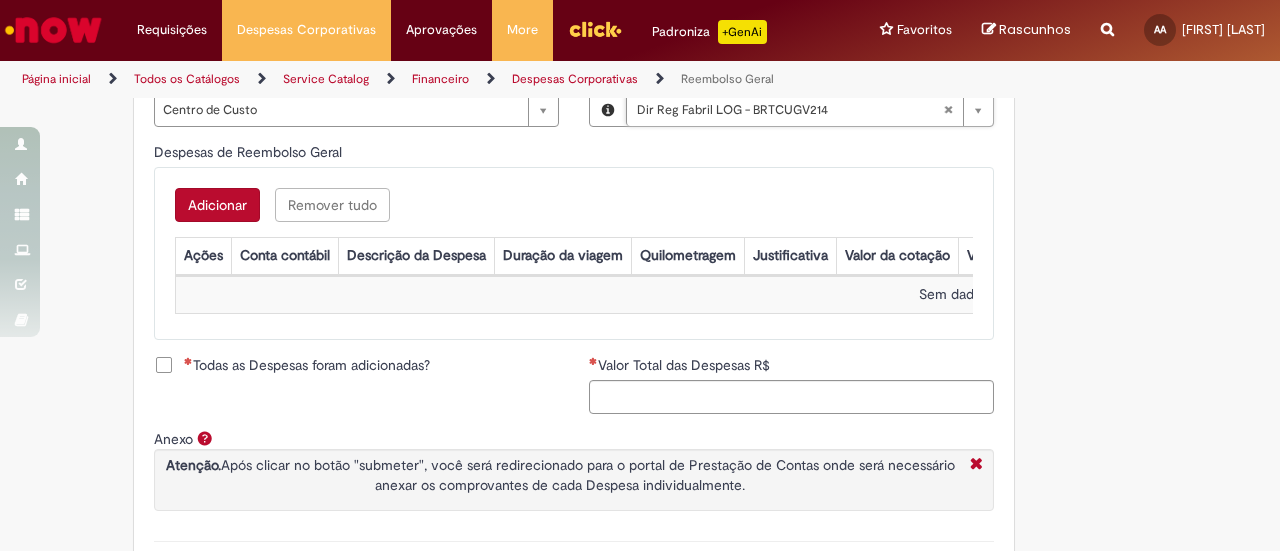 click on "Adicionar" at bounding box center (217, 205) 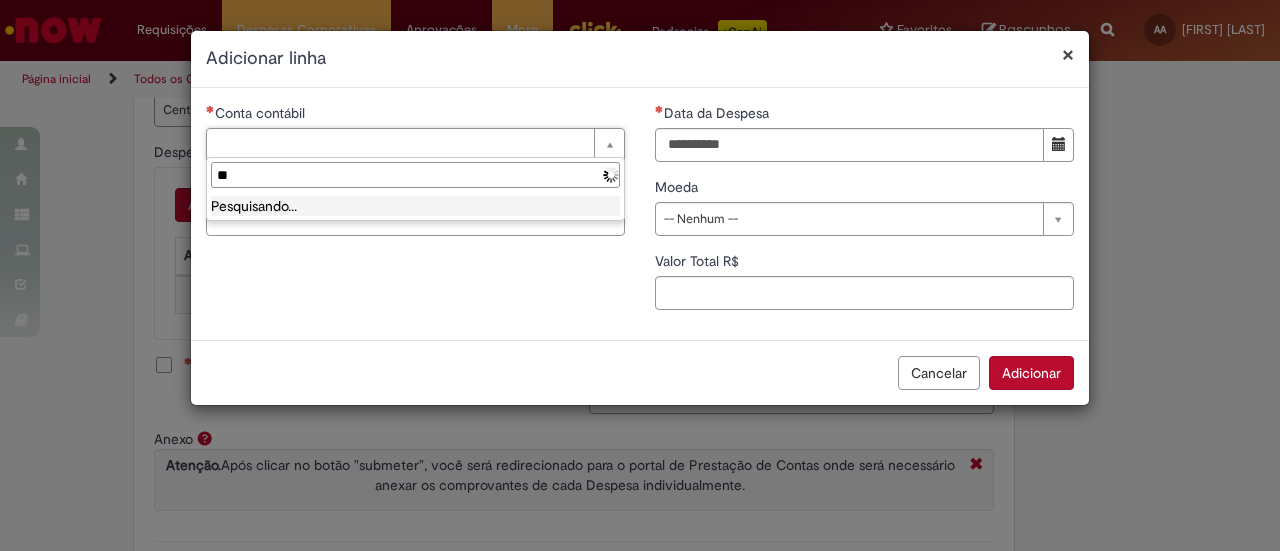 type on "*" 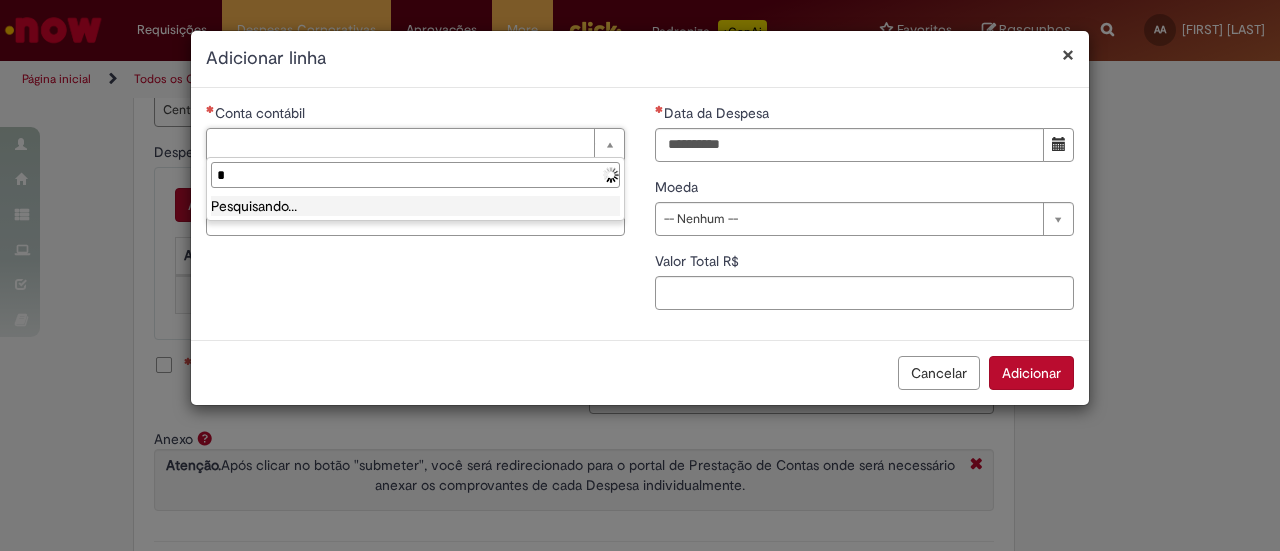 type 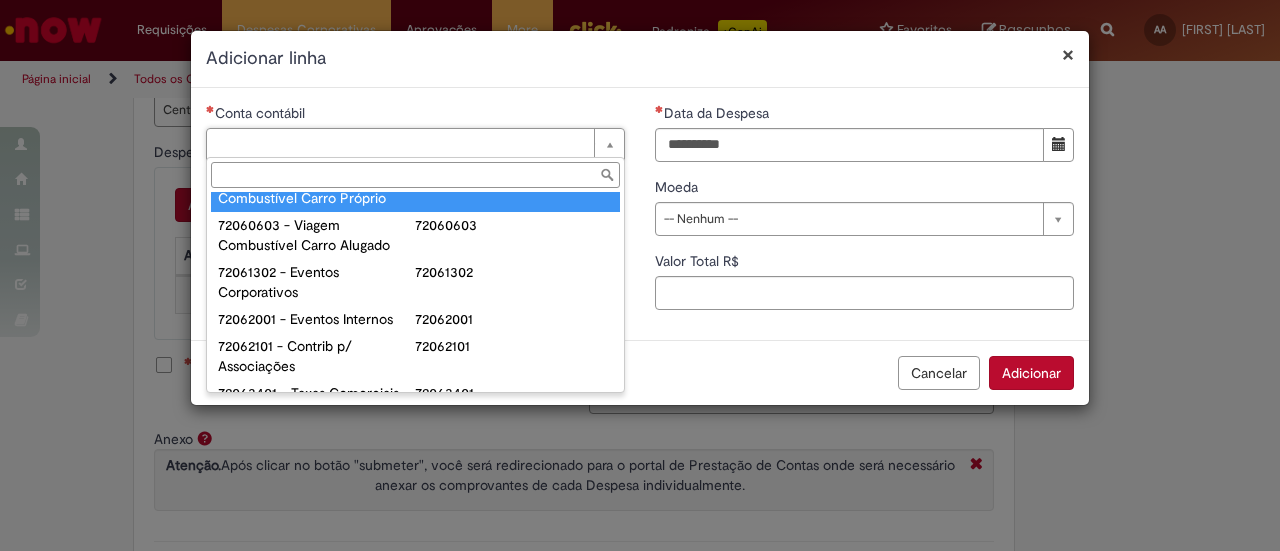 scroll, scrollTop: 1400, scrollLeft: 0, axis: vertical 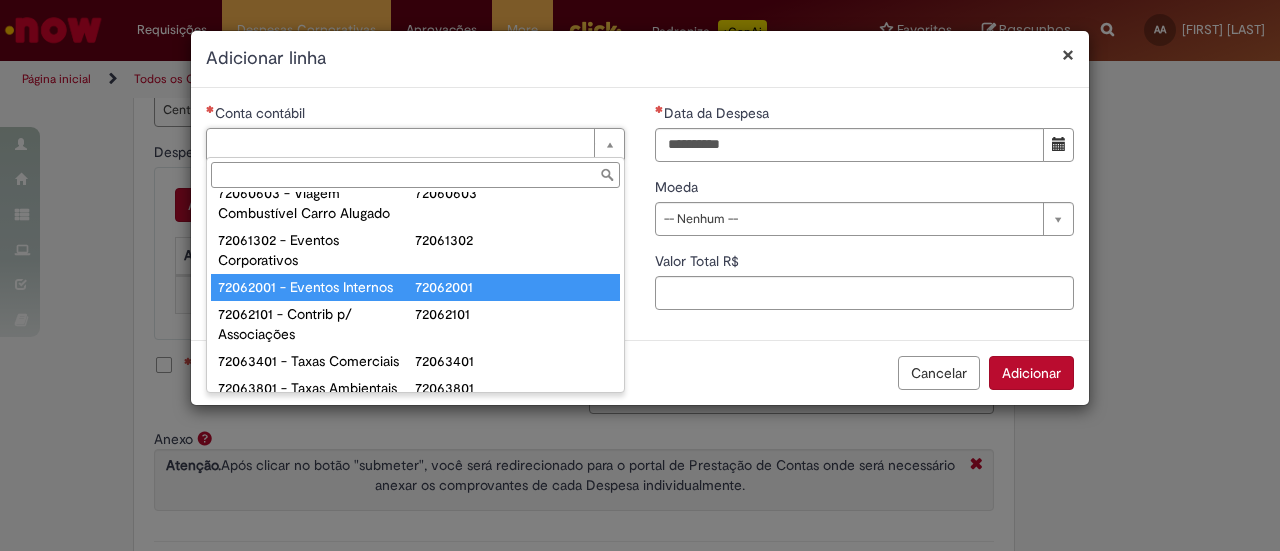 type on "**********" 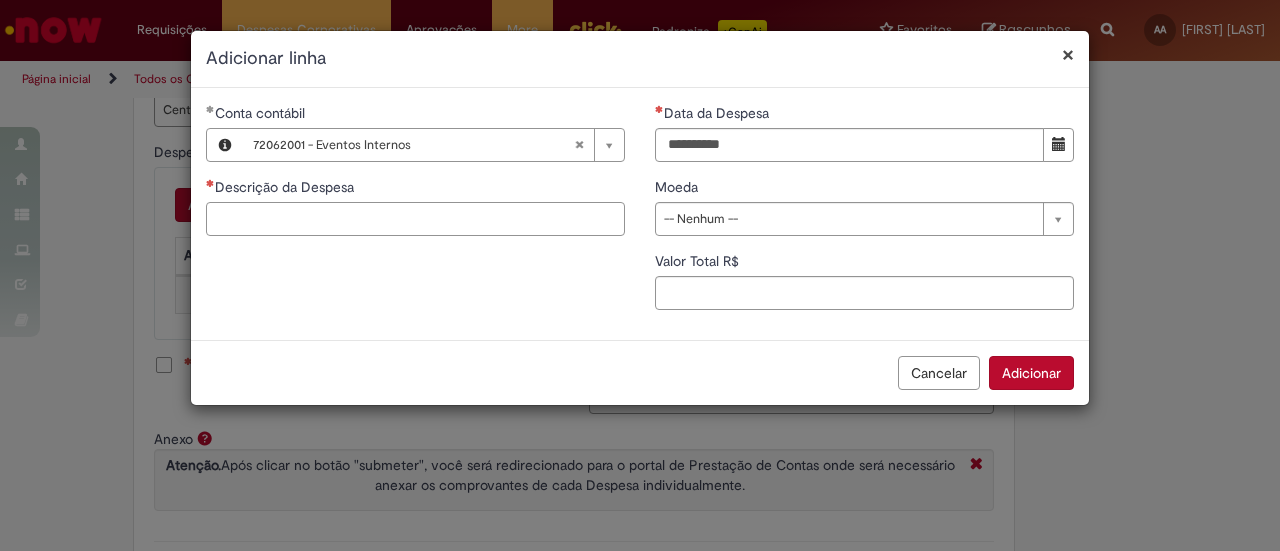 click on "Descrição da Despesa" at bounding box center (415, 219) 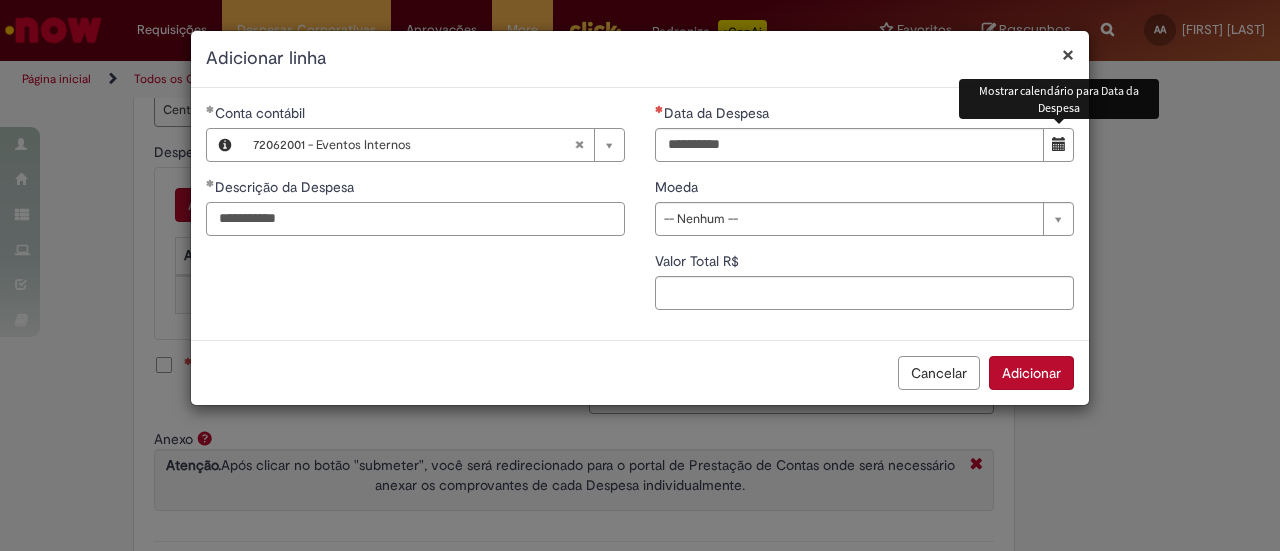 type on "**********" 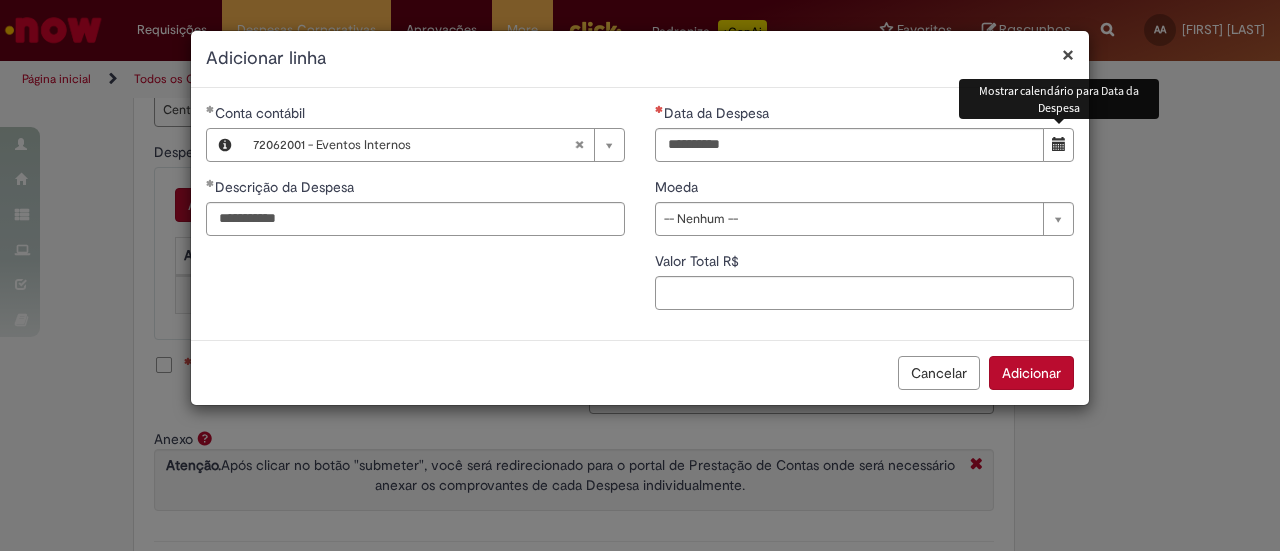 click at bounding box center (1059, 144) 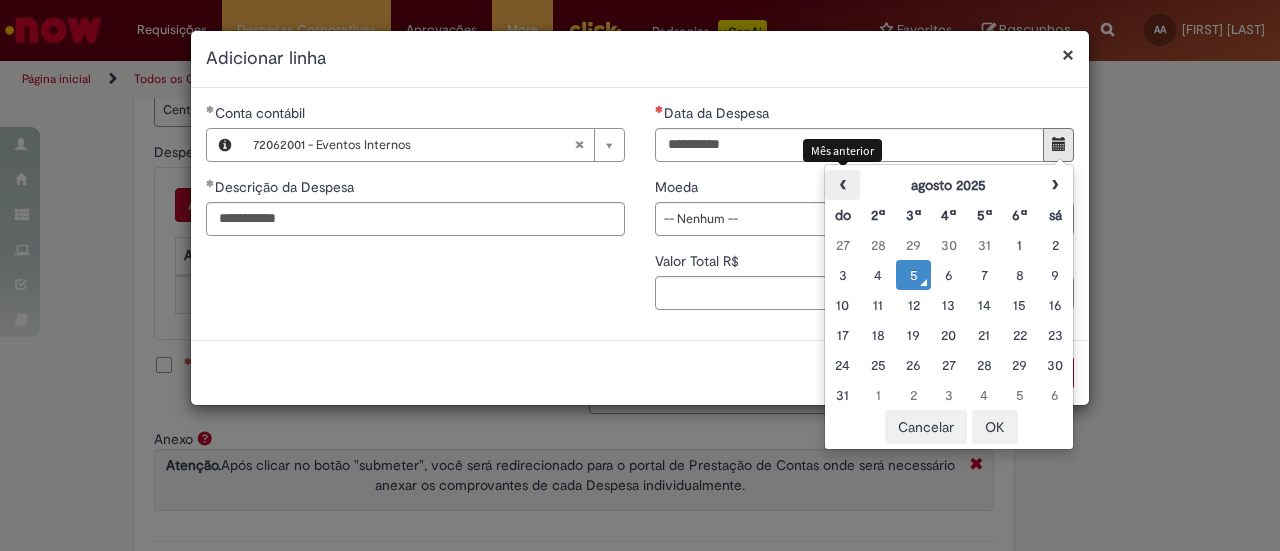 click on "‹" at bounding box center (842, 185) 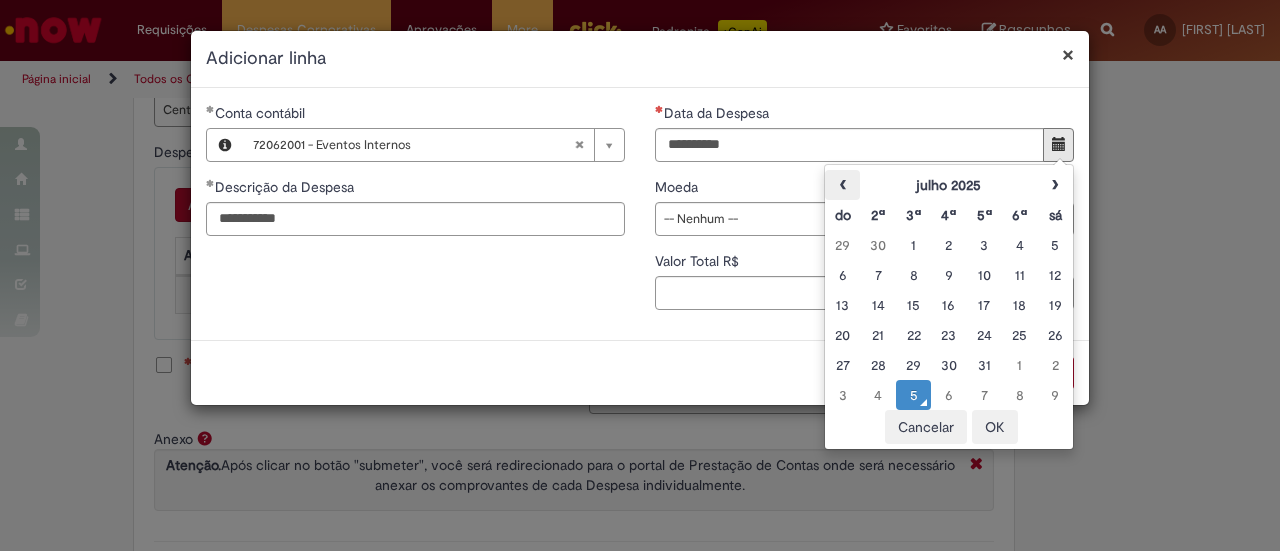 click on "‹" at bounding box center (842, 185) 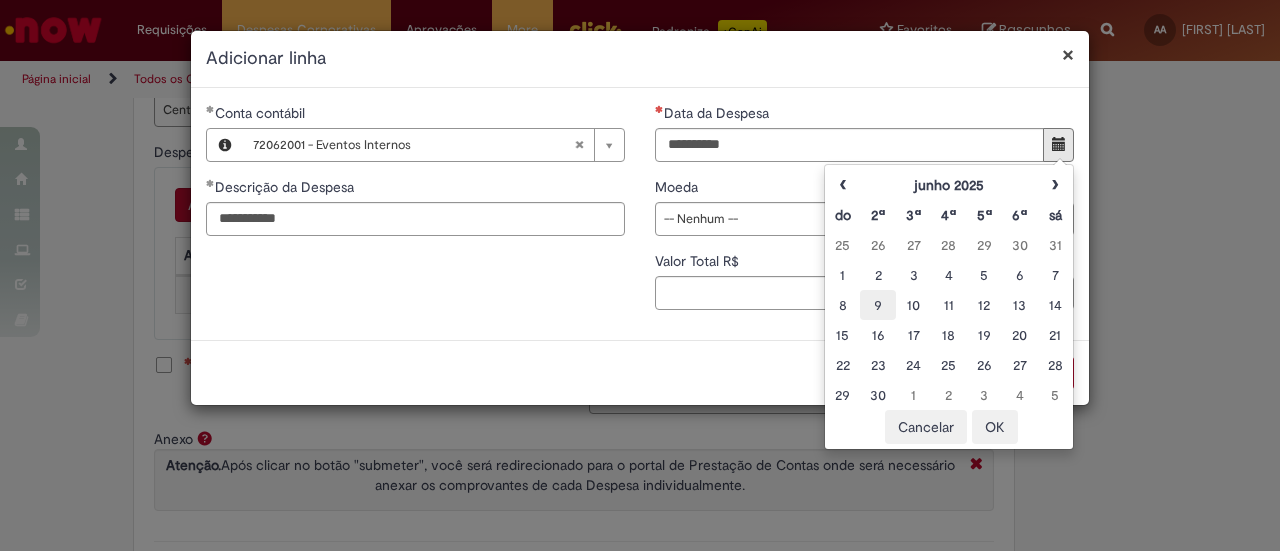 click on "9" at bounding box center (877, 305) 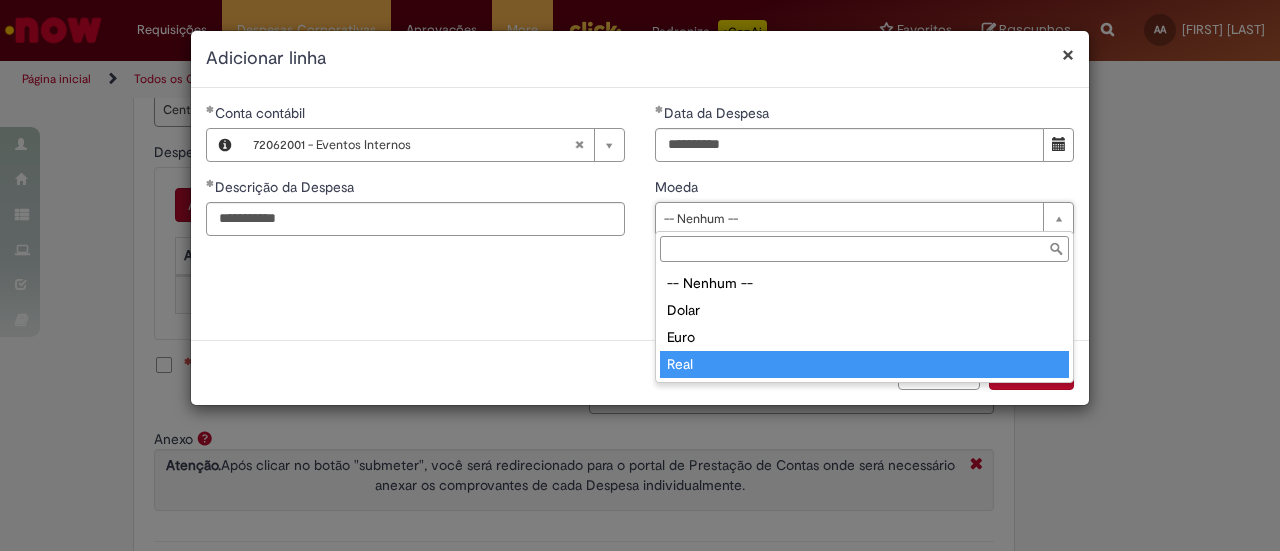 type on "****" 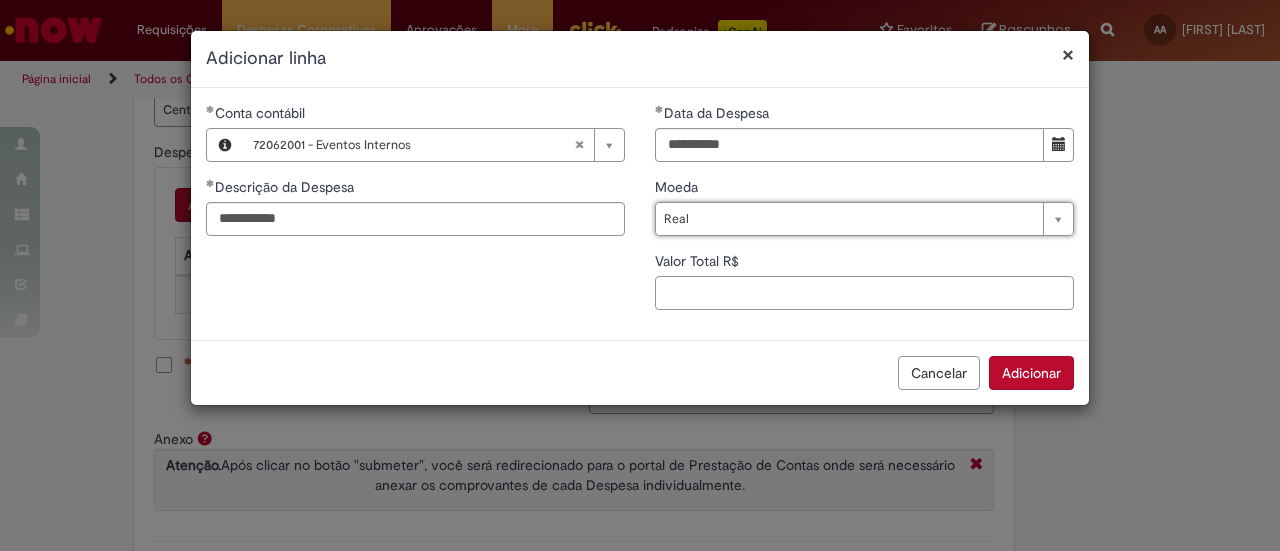 click on "Valor Total R$" at bounding box center [864, 293] 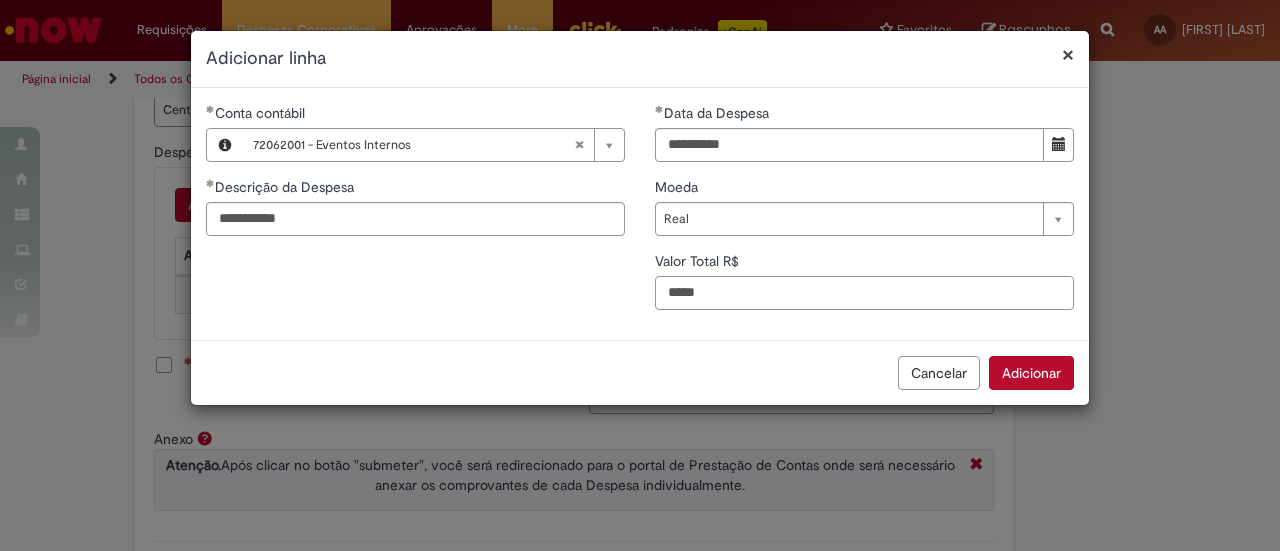 click on "*****" at bounding box center (864, 293) 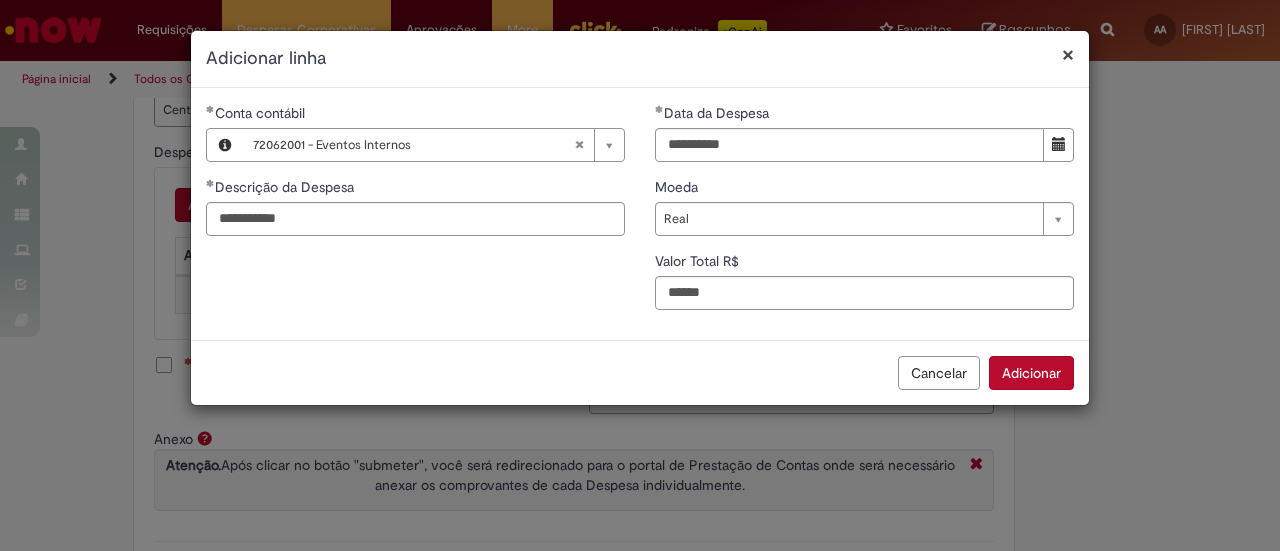 type on "******" 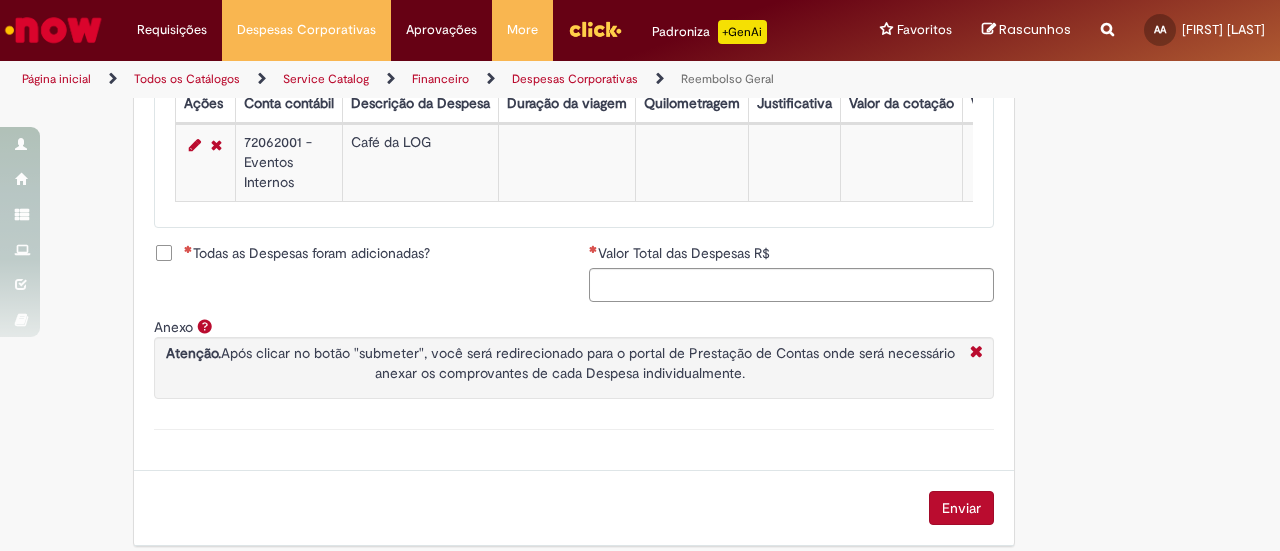 scroll, scrollTop: 977, scrollLeft: 0, axis: vertical 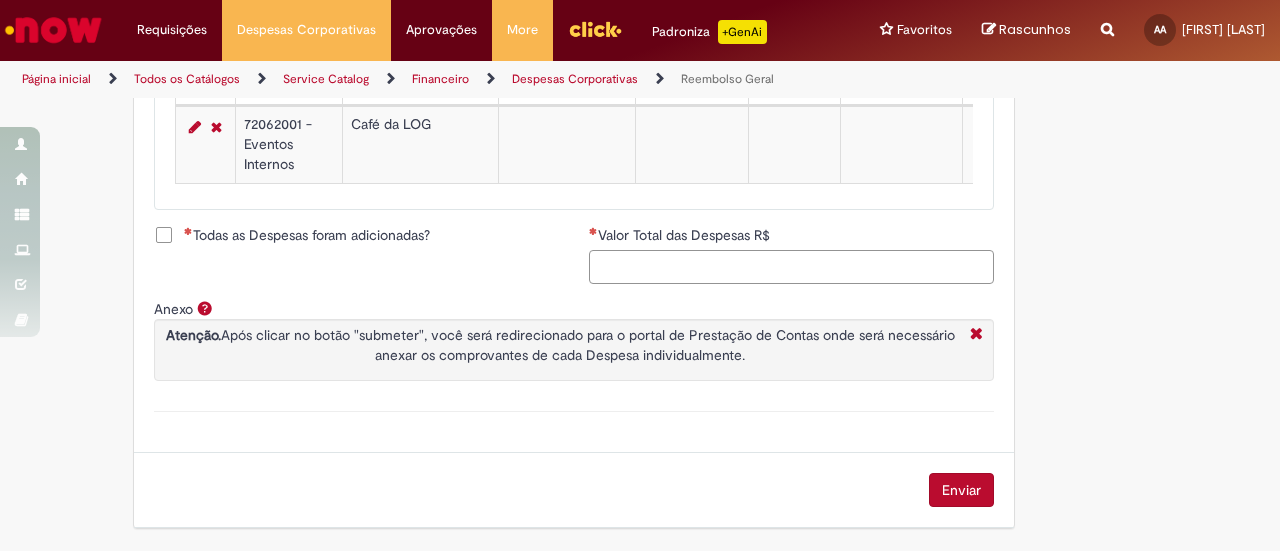 click on "Valor Total das Despesas R$" at bounding box center (791, 267) 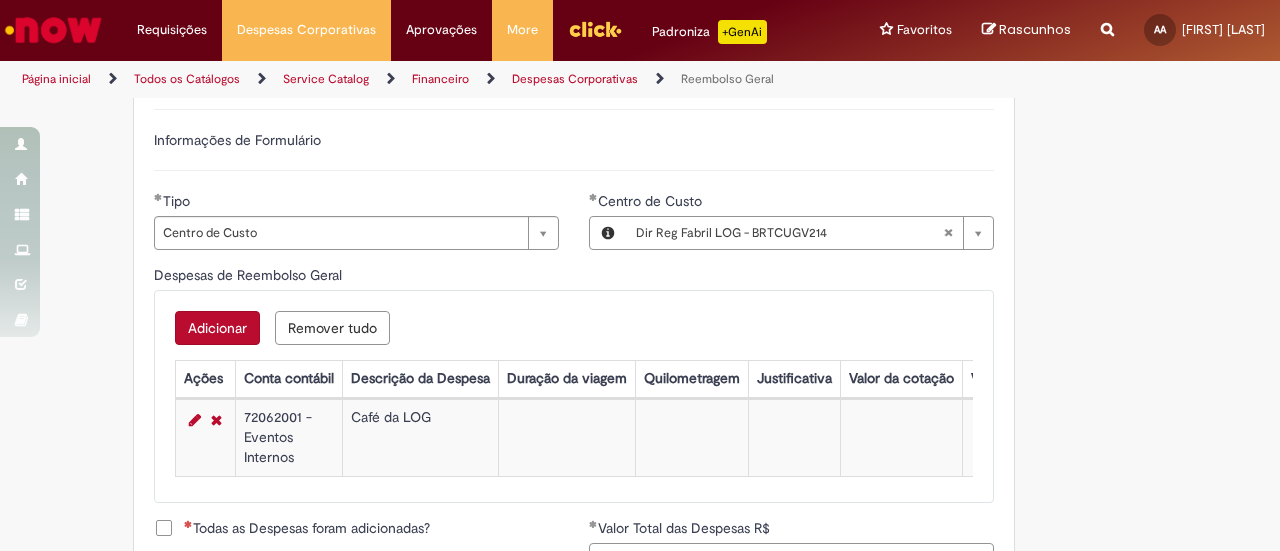 scroll, scrollTop: 577, scrollLeft: 0, axis: vertical 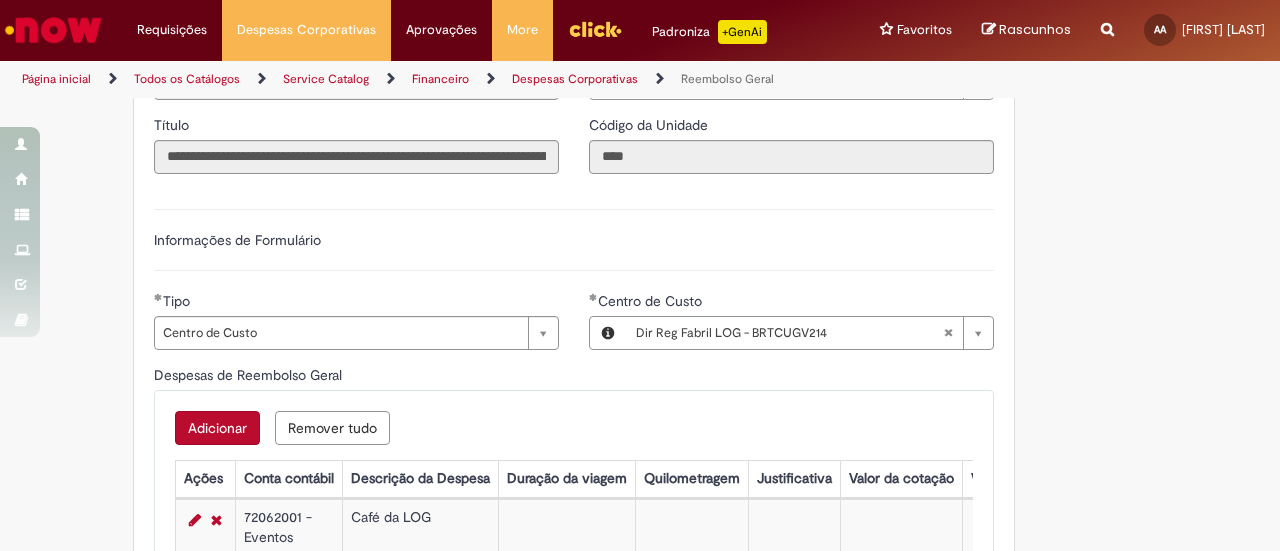 type on "******" 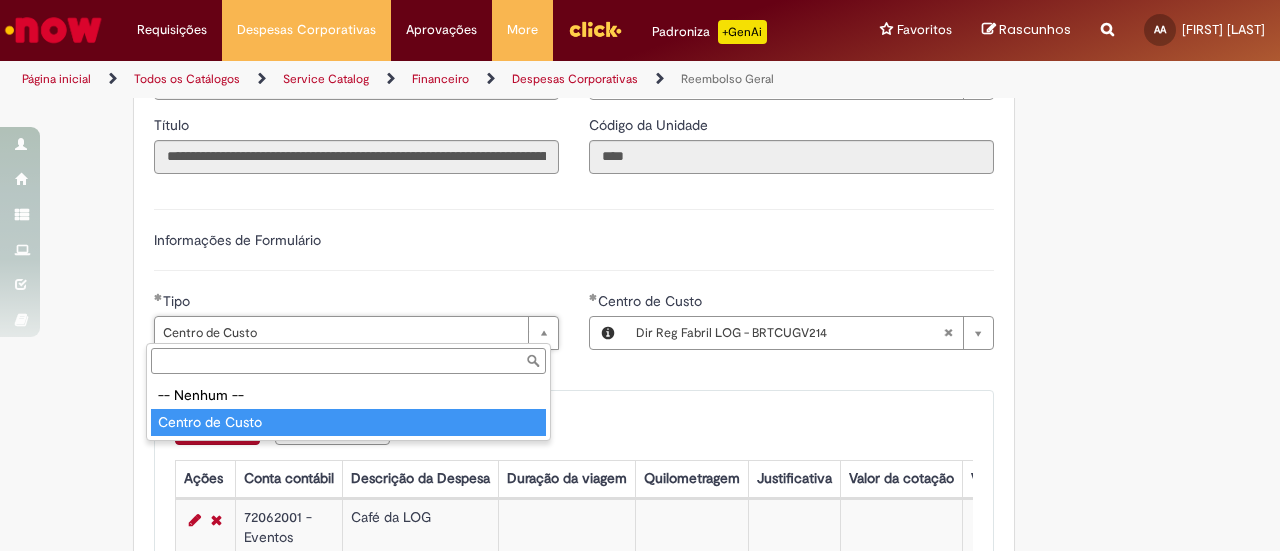 type on "**********" 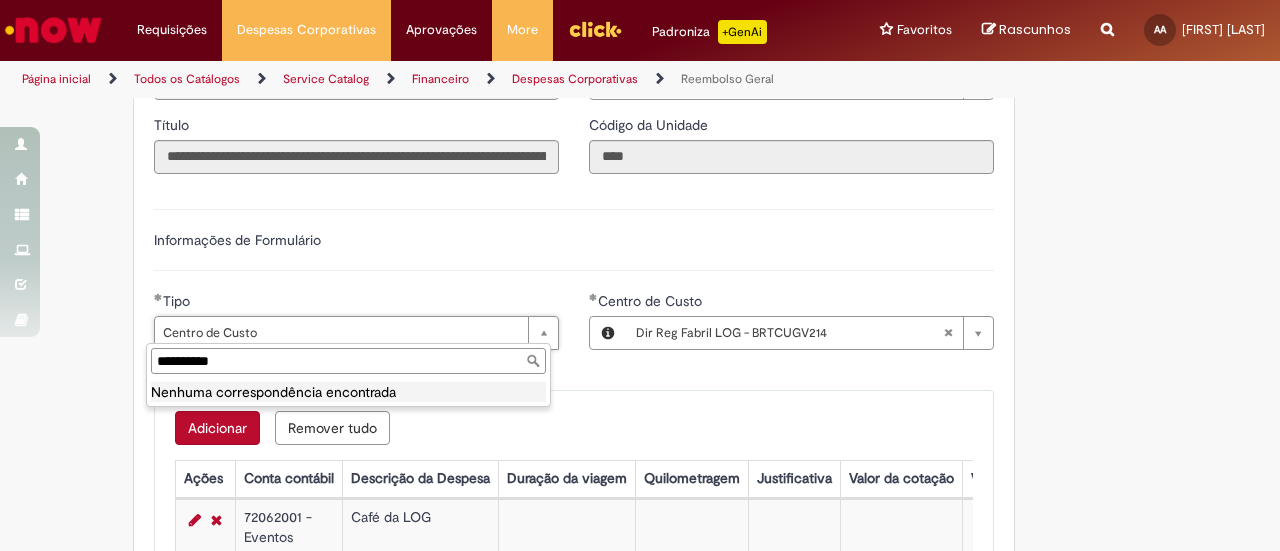 type on "**********" 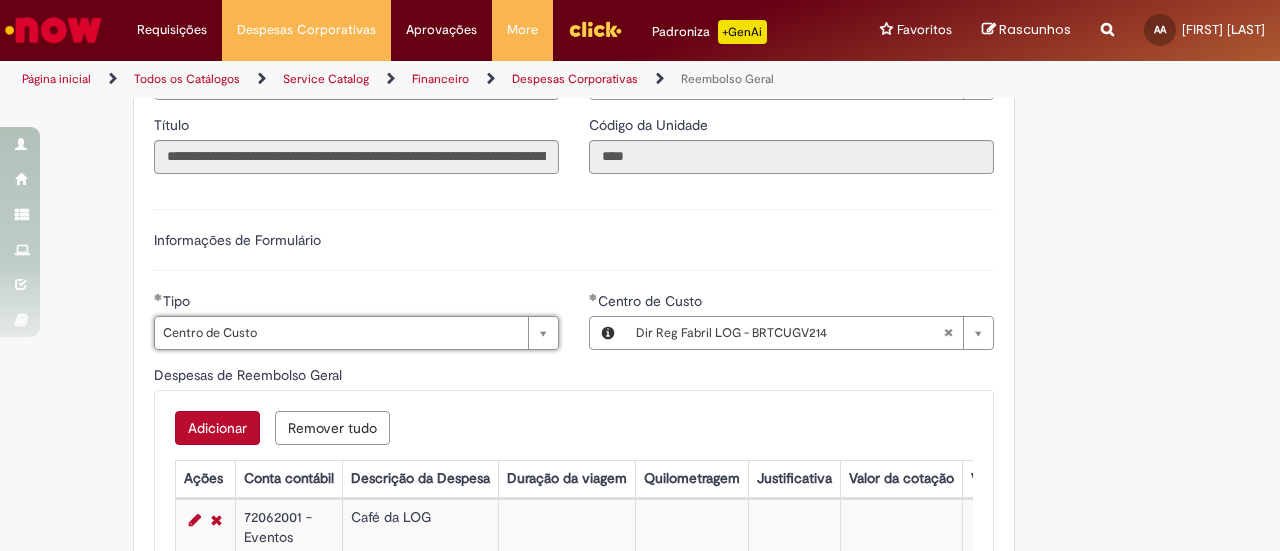 scroll, scrollTop: 0, scrollLeft: 102, axis: horizontal 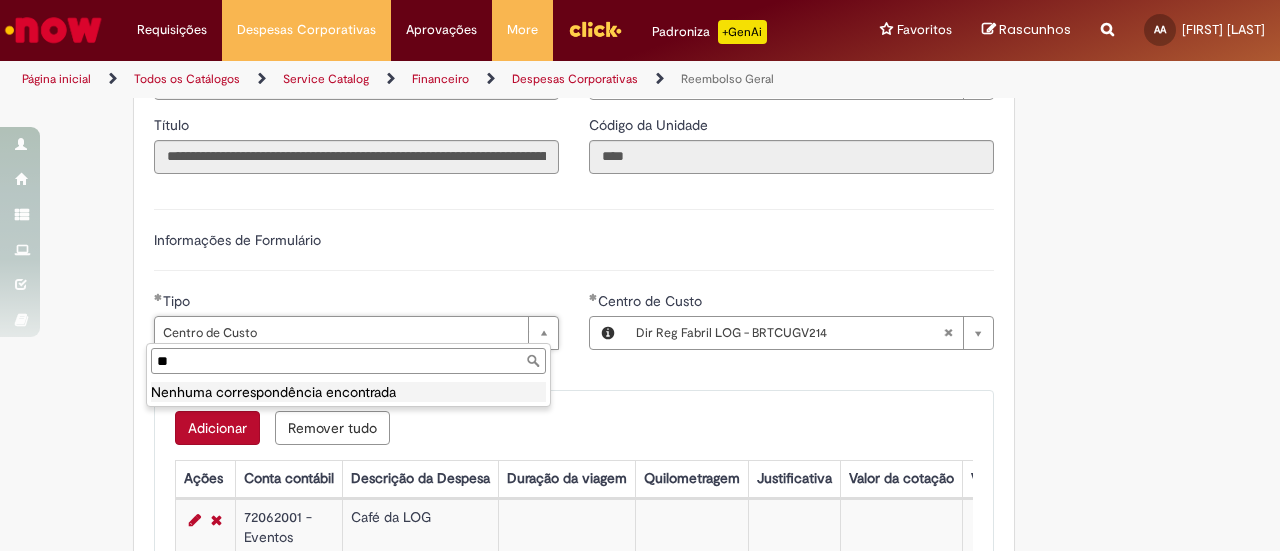 type on "*" 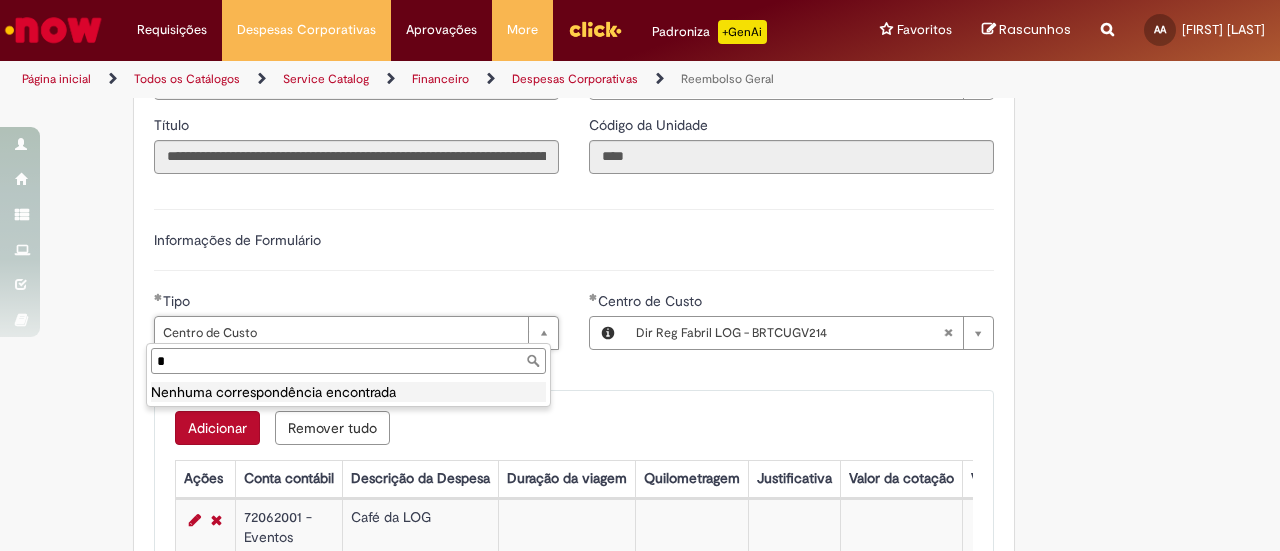 type 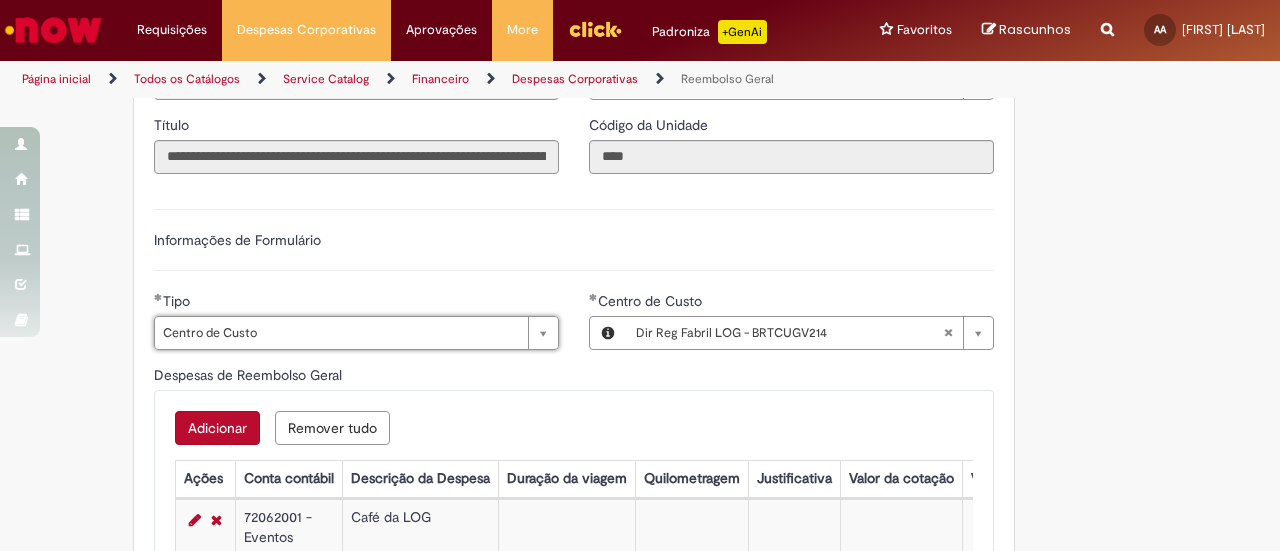 type on "**********" 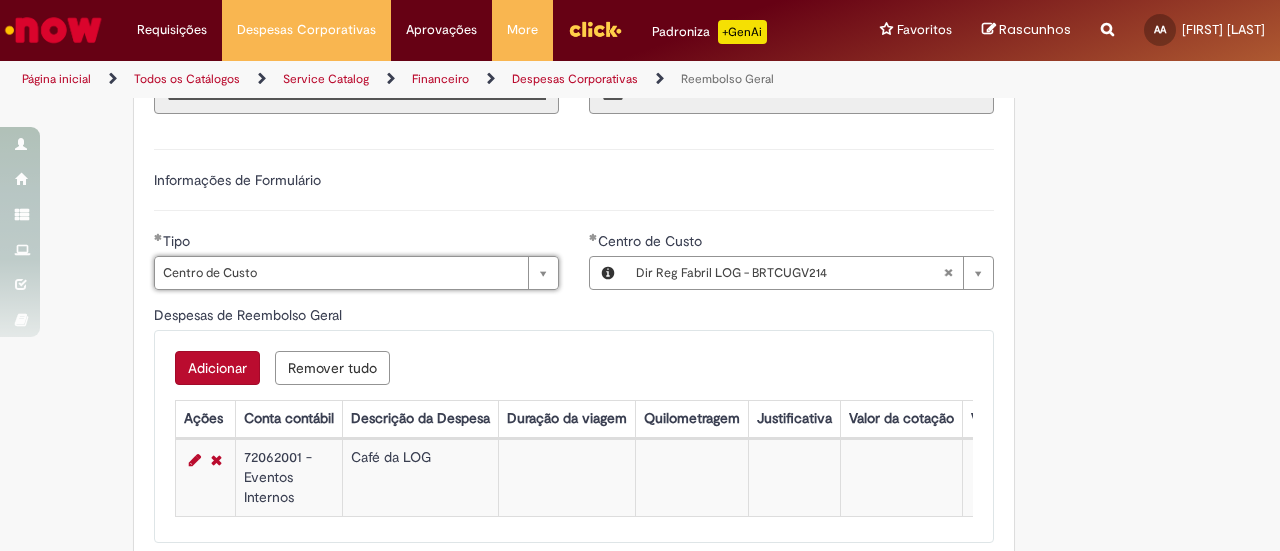 scroll, scrollTop: 677, scrollLeft: 0, axis: vertical 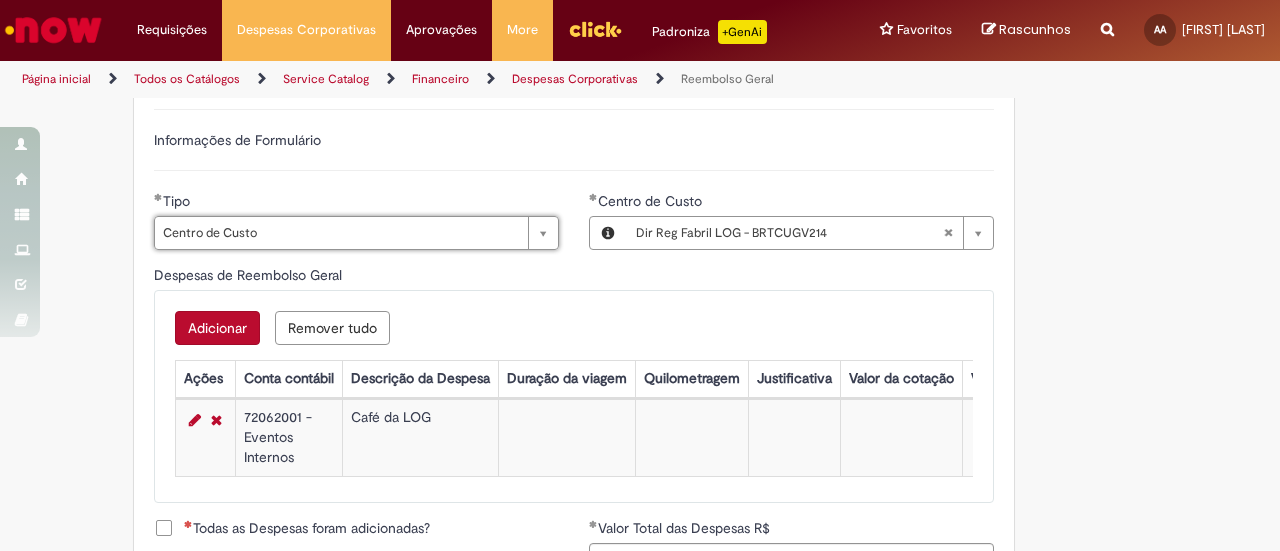 type 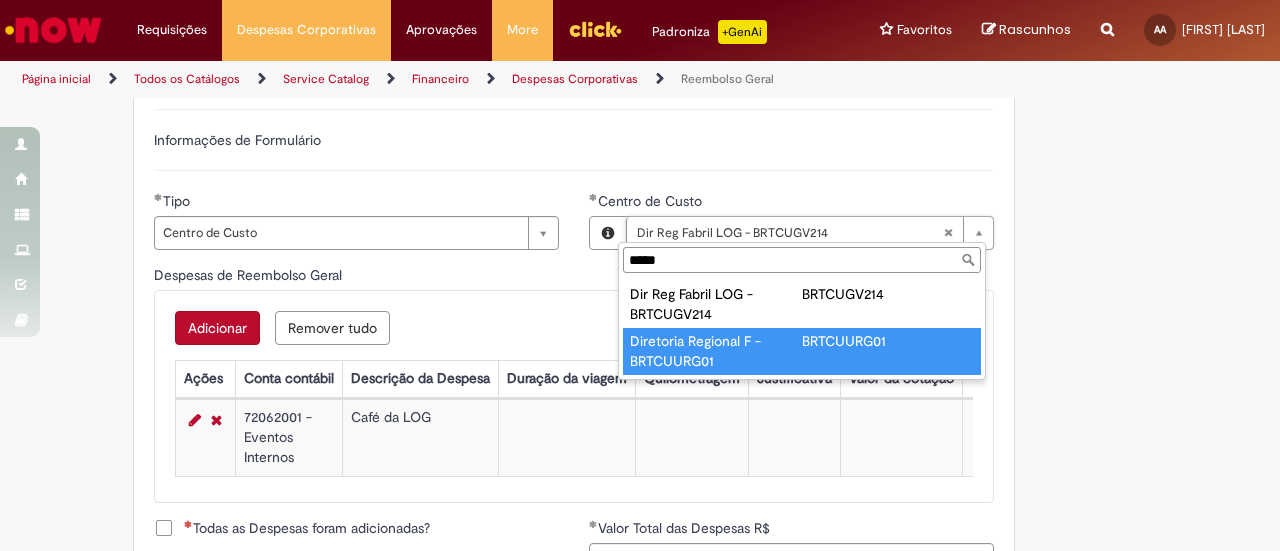type on "*****" 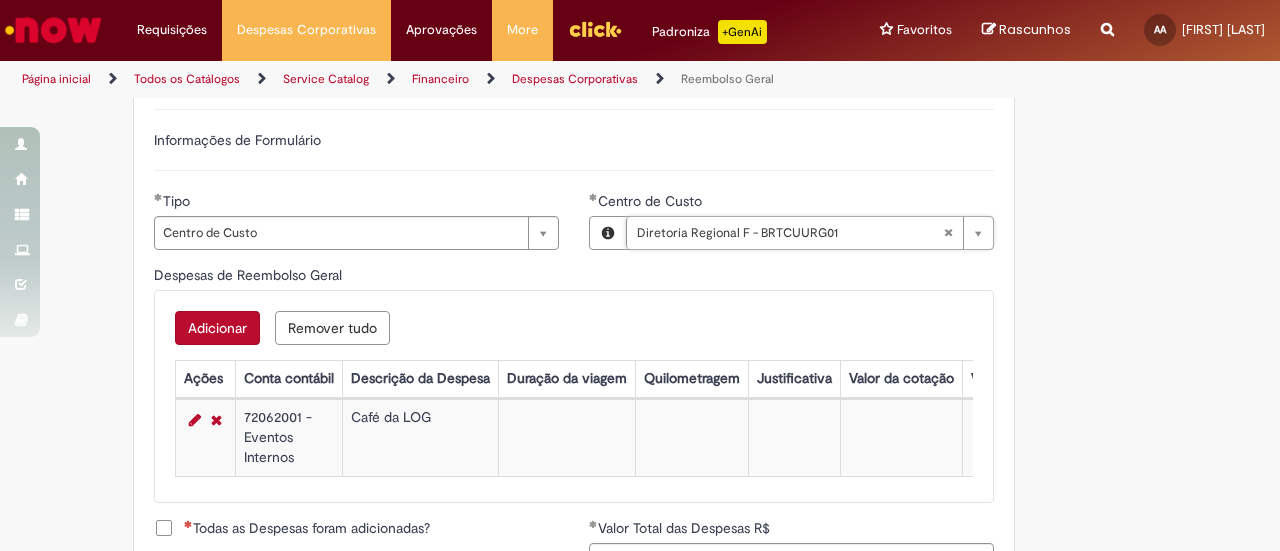 scroll, scrollTop: 0, scrollLeft: 210, axis: horizontal 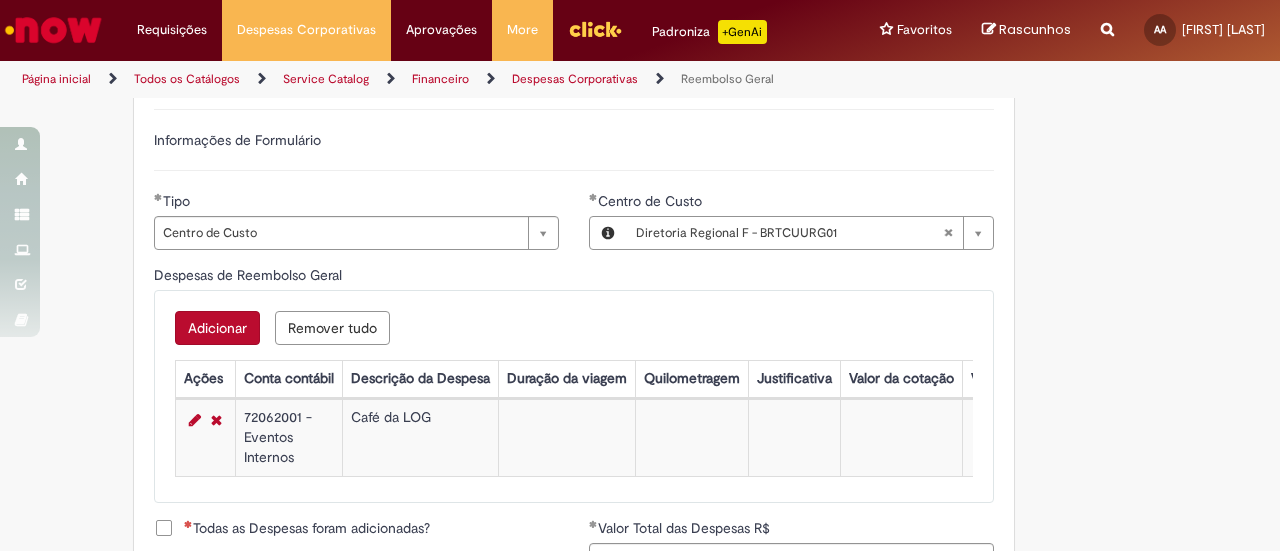 click on "Despesas de Reembolso Geral Adicionar Remover tudo Despesas de Reembolso Geral Ações Conta contábil Descrição da Despesa Duração da viagem Quilometragem Justificativa Valor da cotação Valor por Litro Combustível Data da Despesa Moeda Valor Gasto em €/US Valor Total R$ ID Interno CC sap_a_integrar 72062001 -  Eventos Internos Café da LOG 09/06/2025 Real 191.12 274e02801bd7c610bc6965bbe54bcb00 s4" at bounding box center (574, 391) 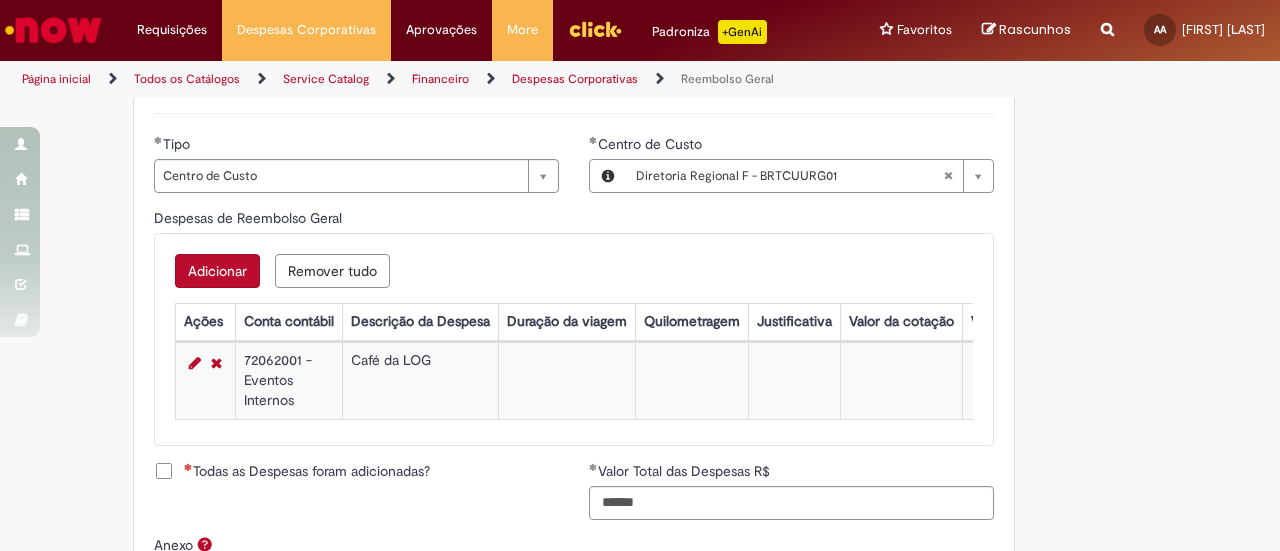 scroll, scrollTop: 777, scrollLeft: 0, axis: vertical 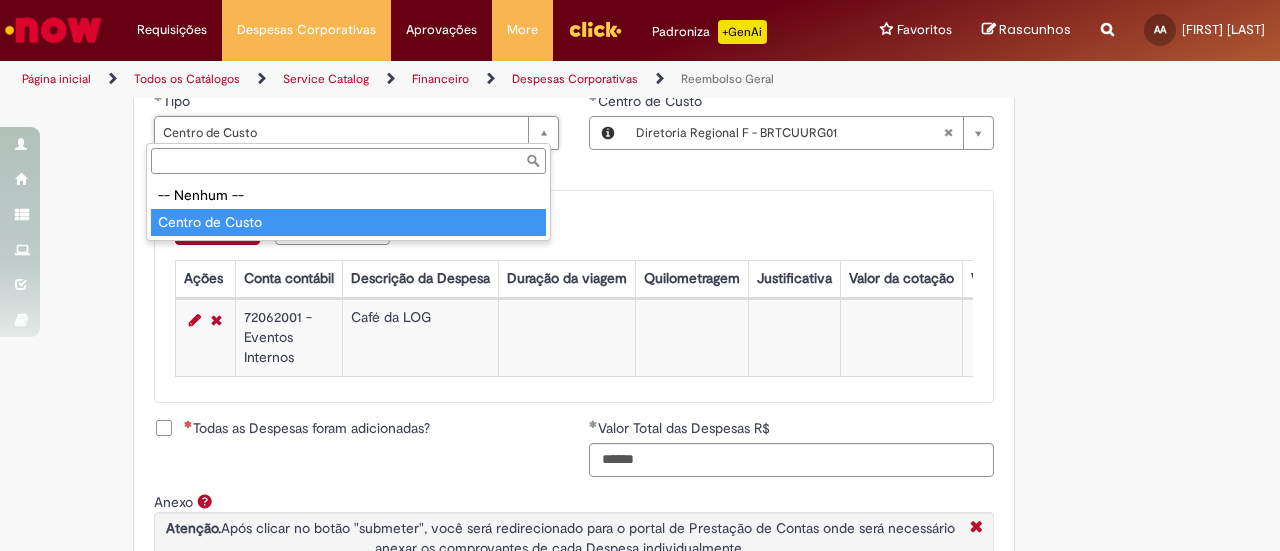 type on "**********" 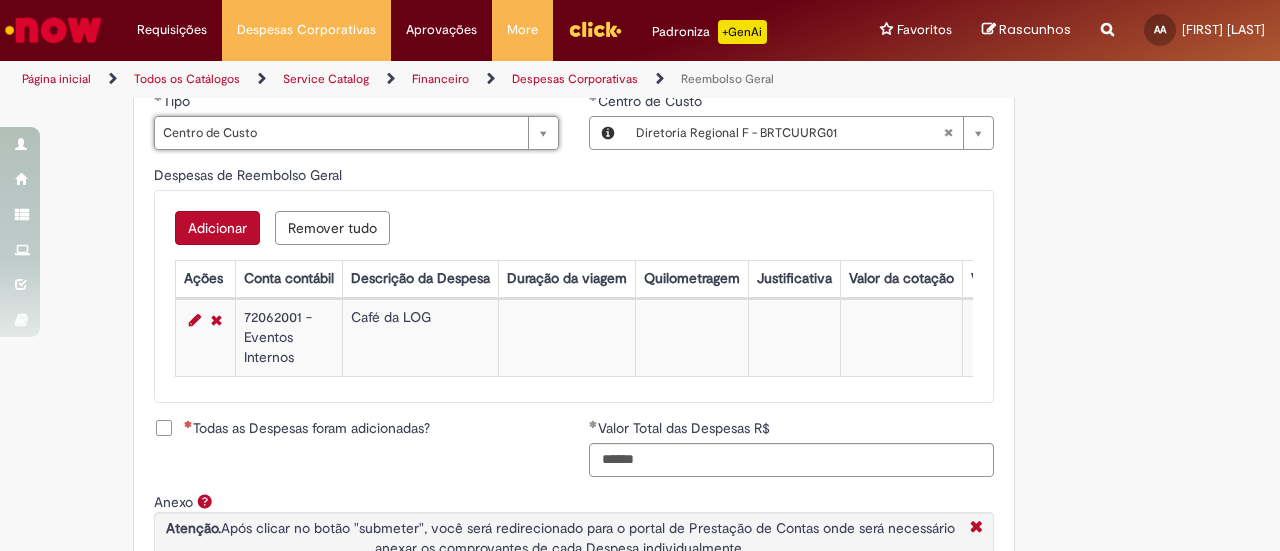scroll, scrollTop: 0, scrollLeft: 102, axis: horizontal 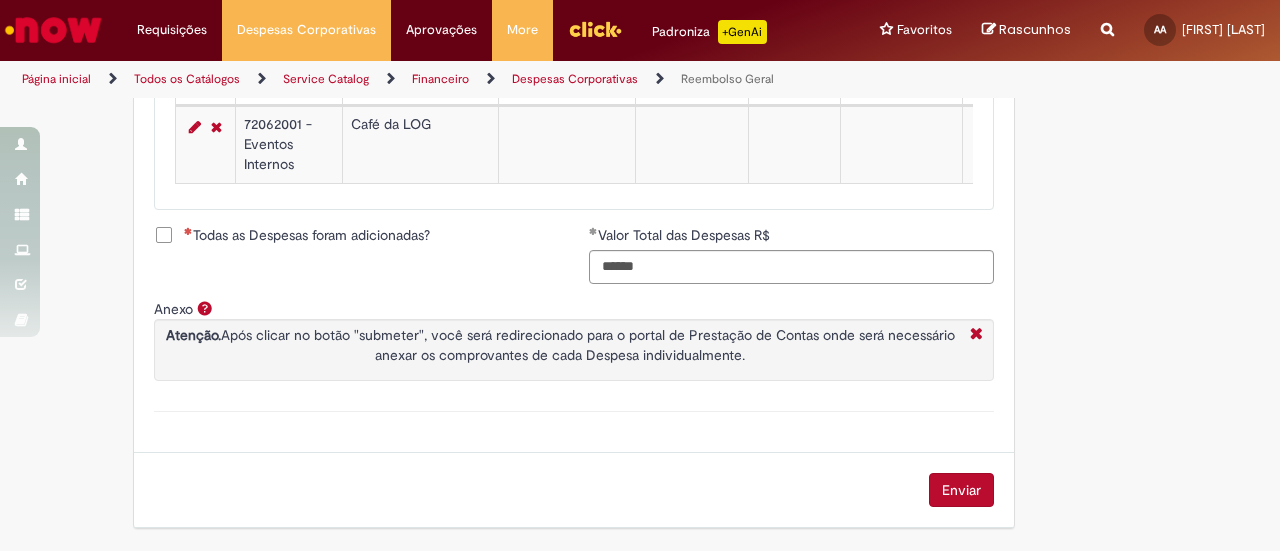 click on "Todas as Despesas foram adicionadas?" at bounding box center [307, 235] 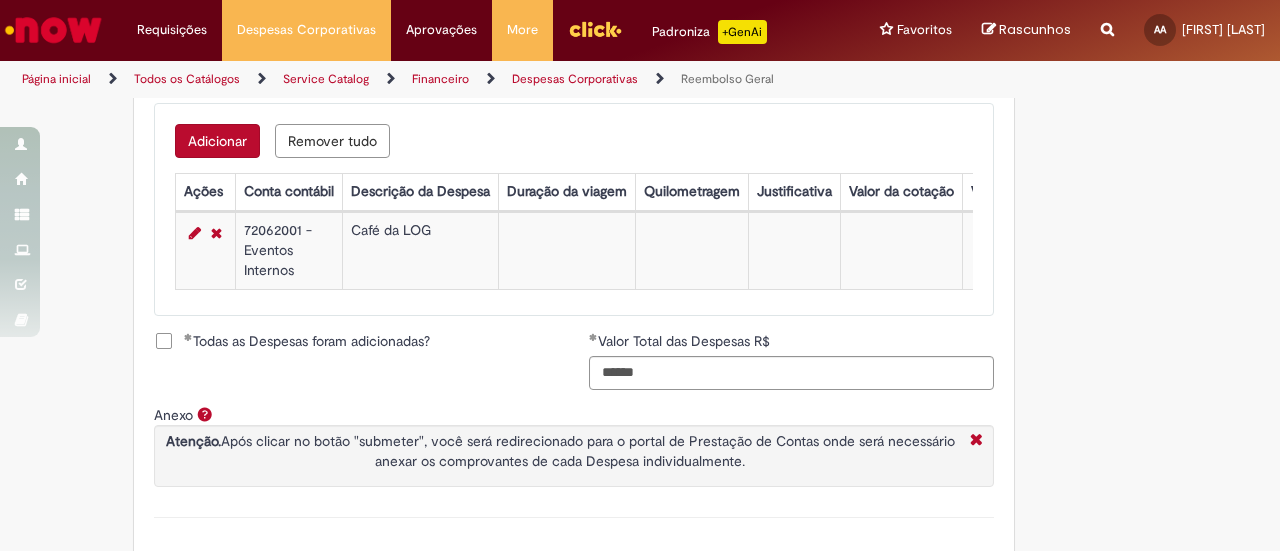 scroll, scrollTop: 977, scrollLeft: 0, axis: vertical 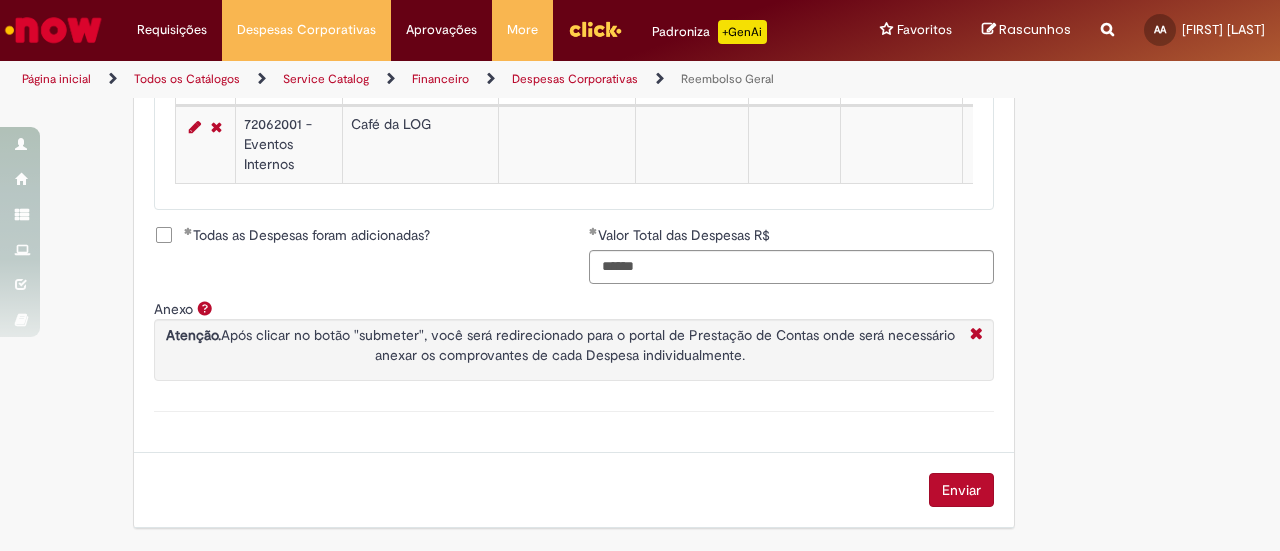 click on "Enviar" at bounding box center (961, 490) 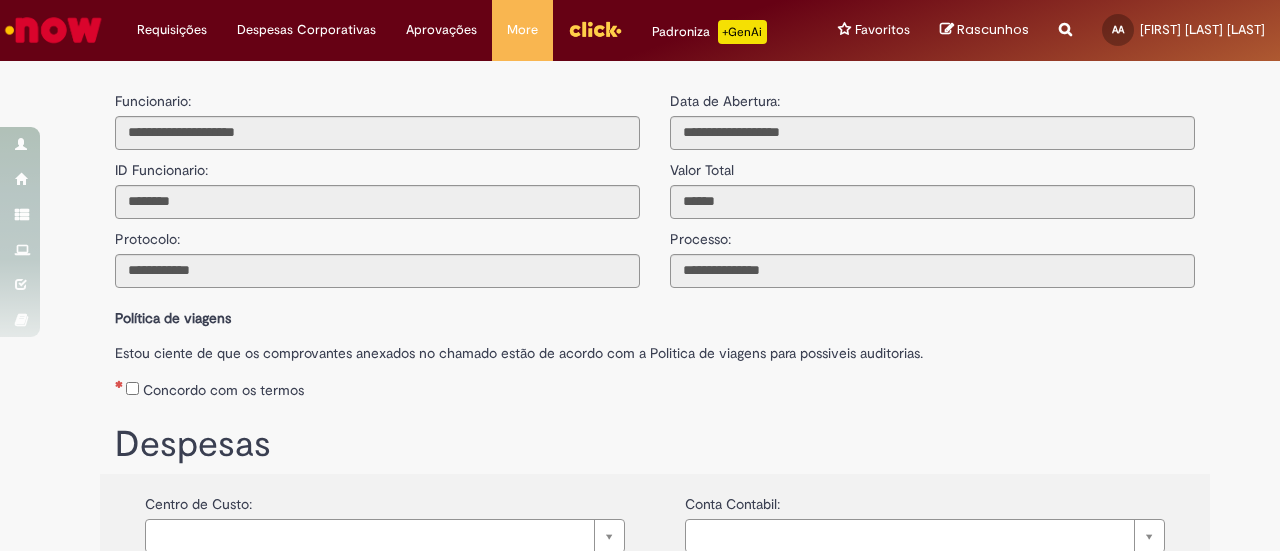 scroll, scrollTop: 0, scrollLeft: 0, axis: both 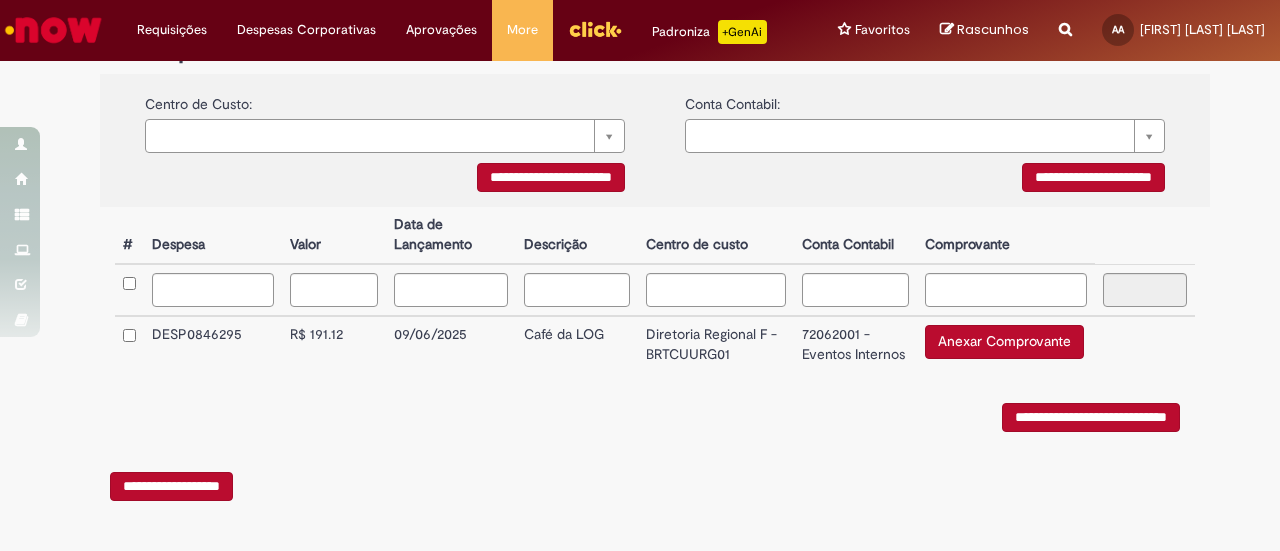 click on "Anexar Comprovante" at bounding box center [1004, 342] 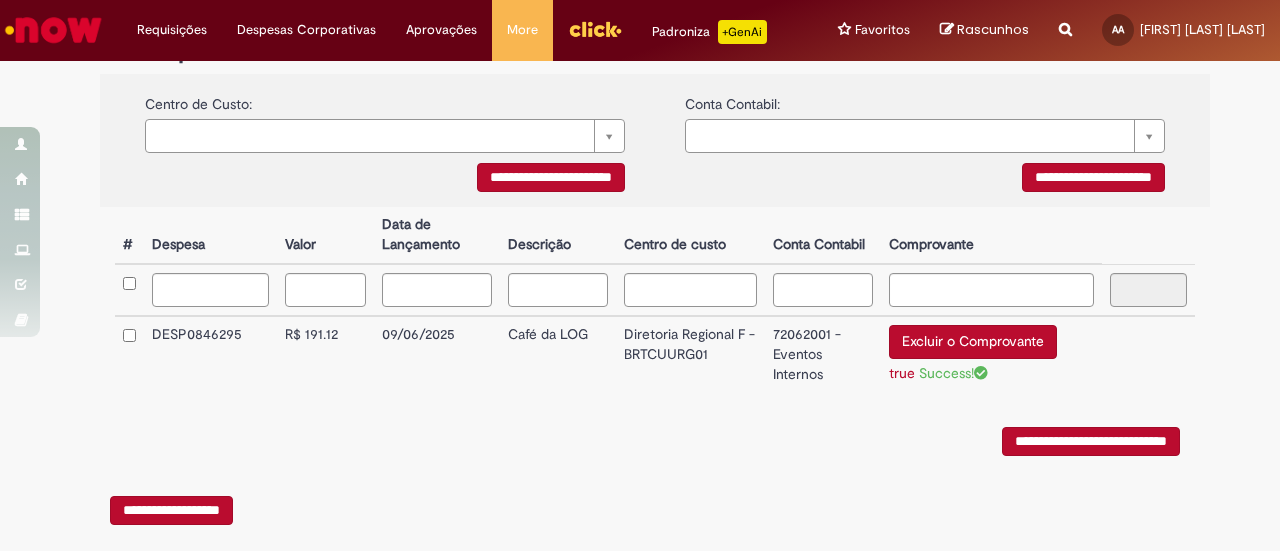 click on "**********" at bounding box center [1091, 441] 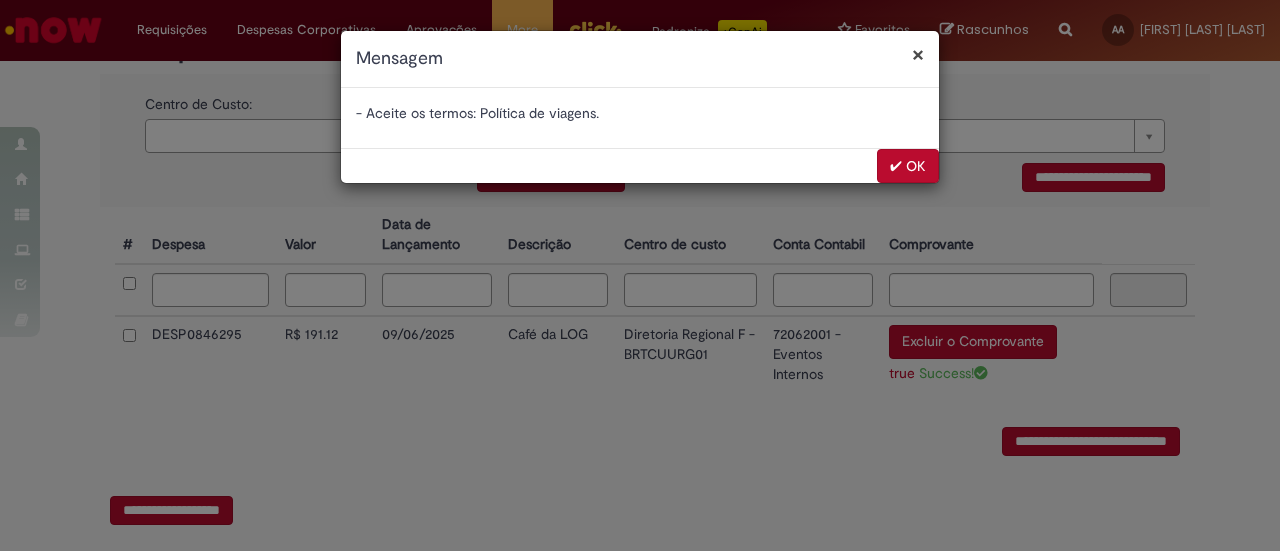 click on "✔ OK" at bounding box center [908, 166] 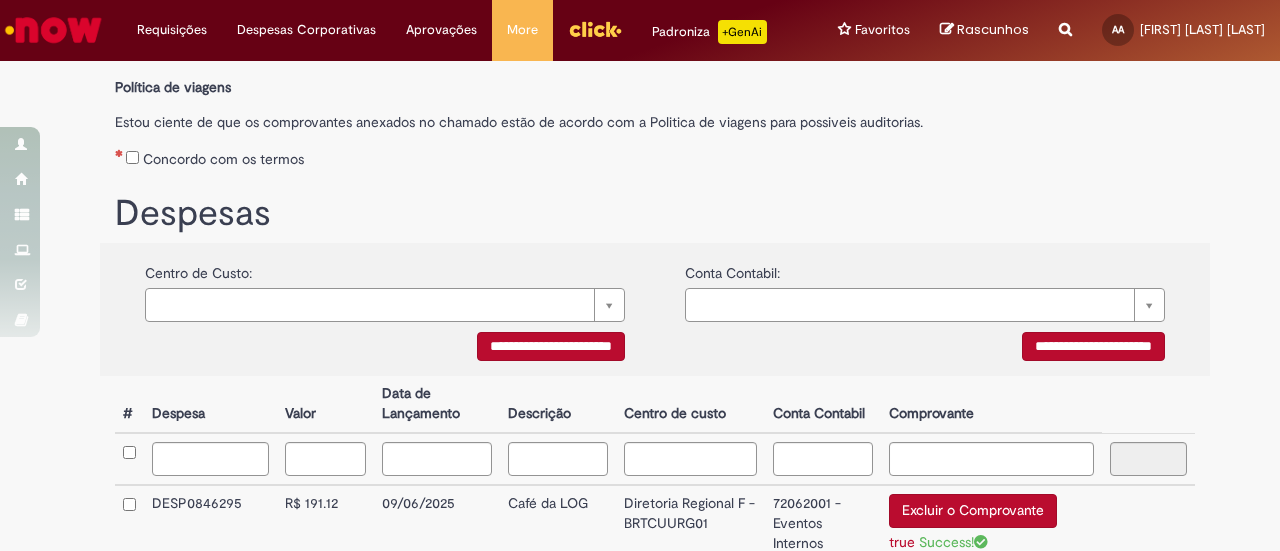 scroll, scrollTop: 431, scrollLeft: 0, axis: vertical 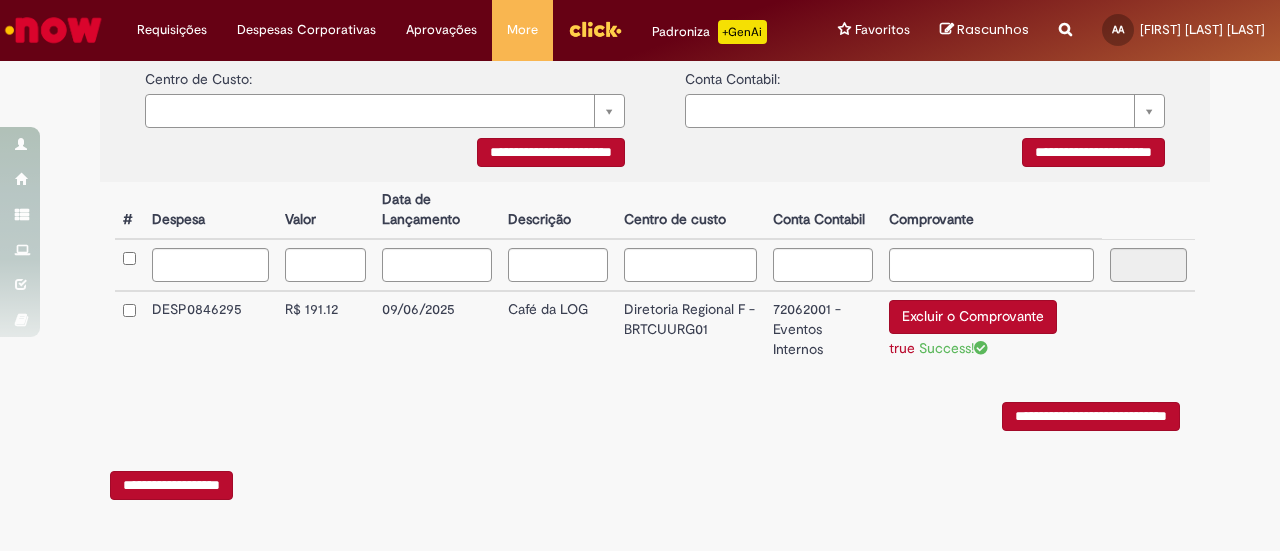 click on "**********" at bounding box center (1091, 416) 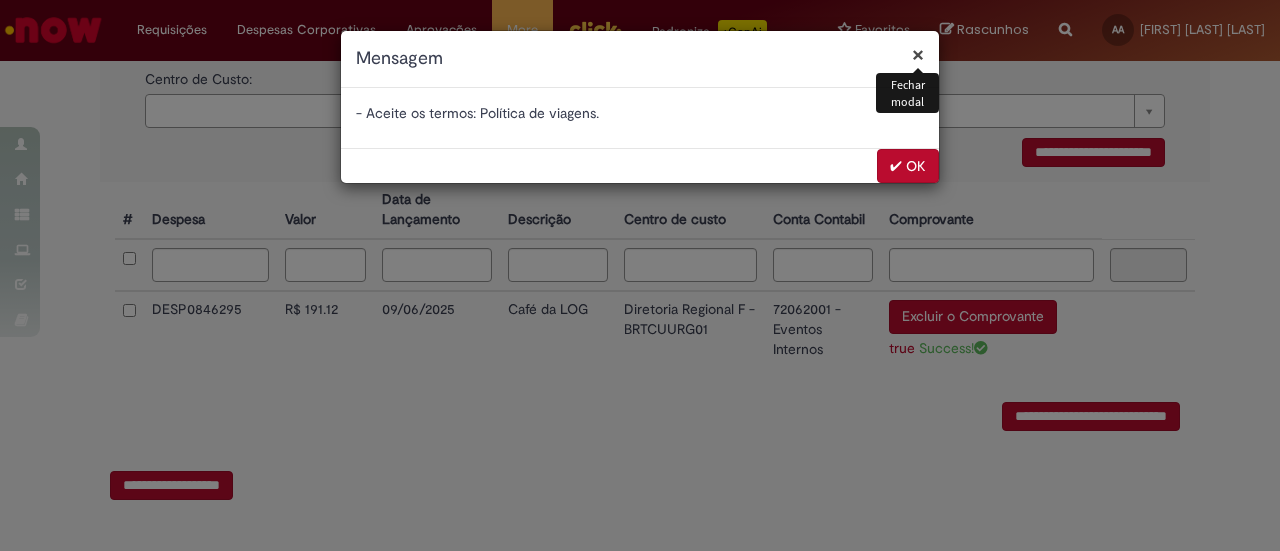 click on "✔ OK" at bounding box center [908, 166] 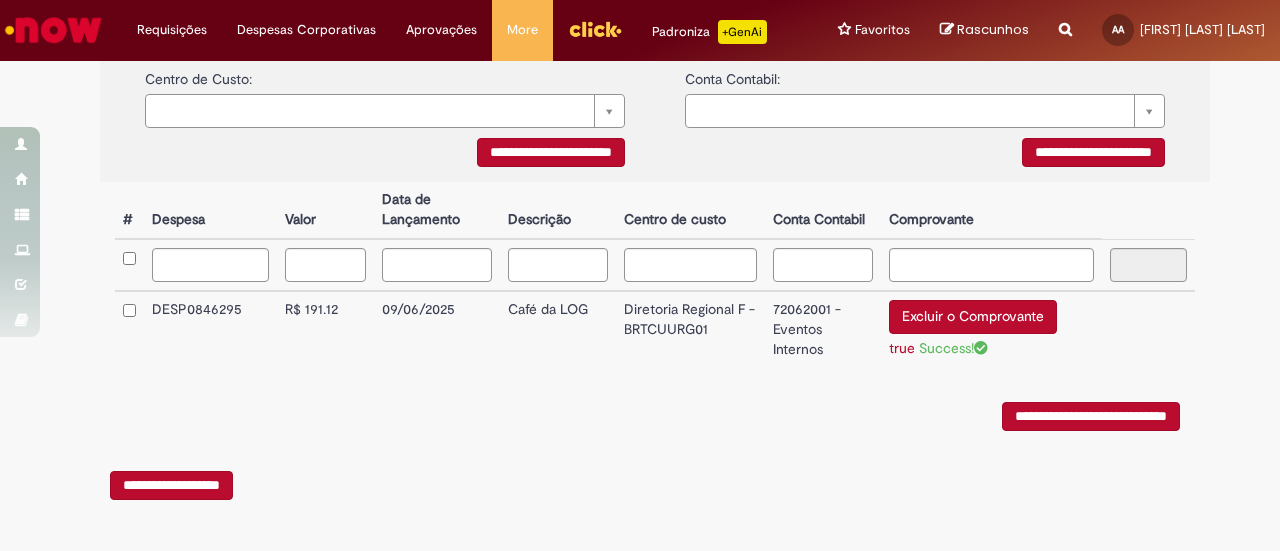 scroll, scrollTop: 131, scrollLeft: 0, axis: vertical 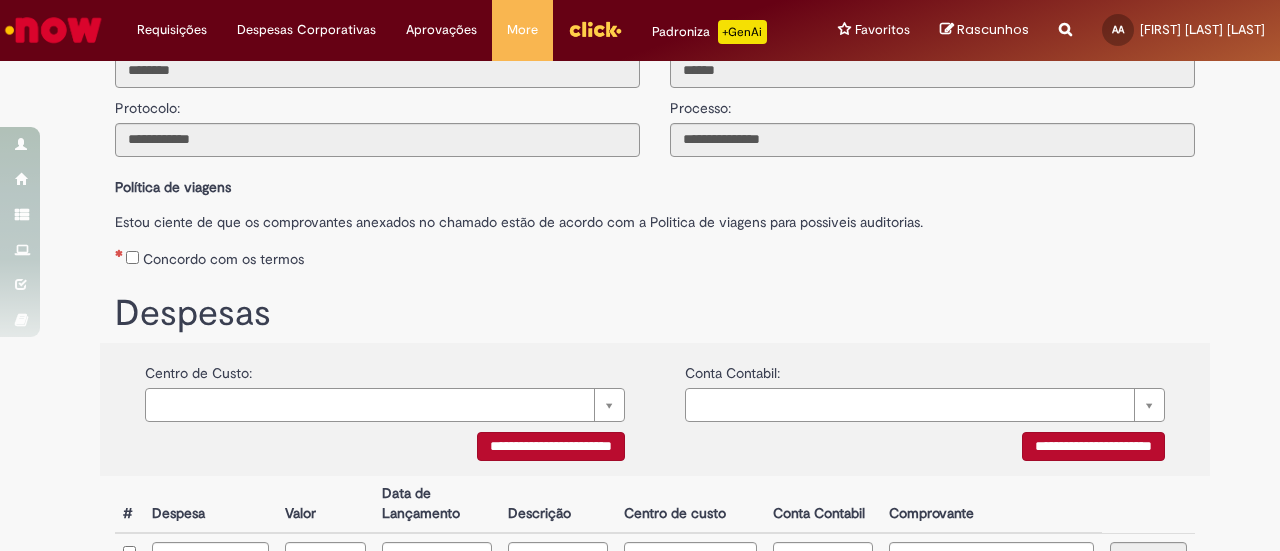 click on "Concordo com os termos" at bounding box center (655, 255) 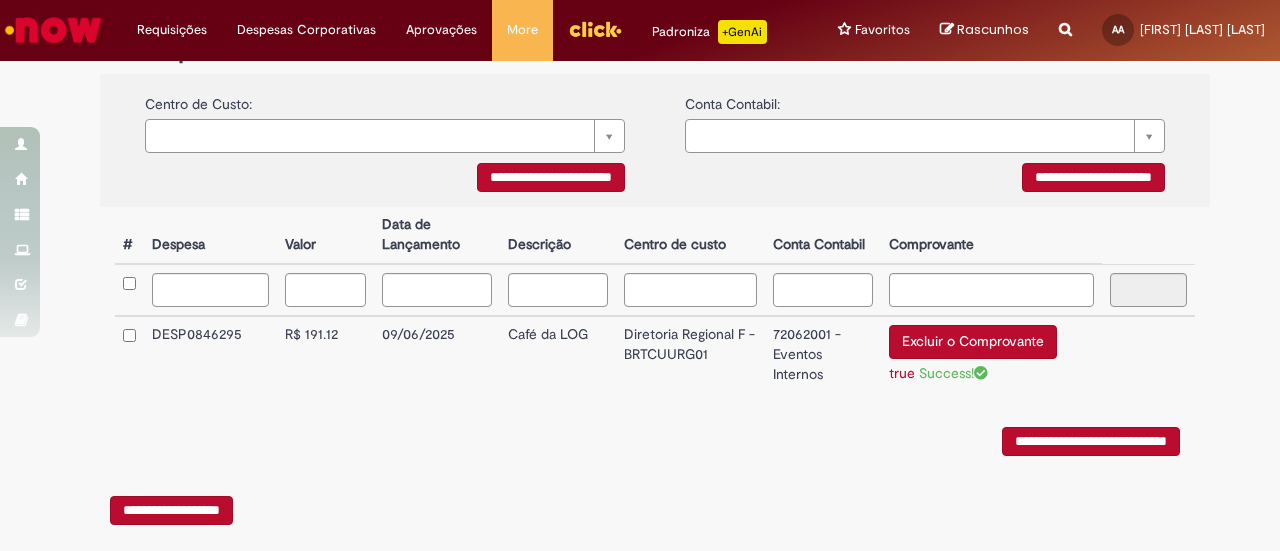 scroll, scrollTop: 431, scrollLeft: 0, axis: vertical 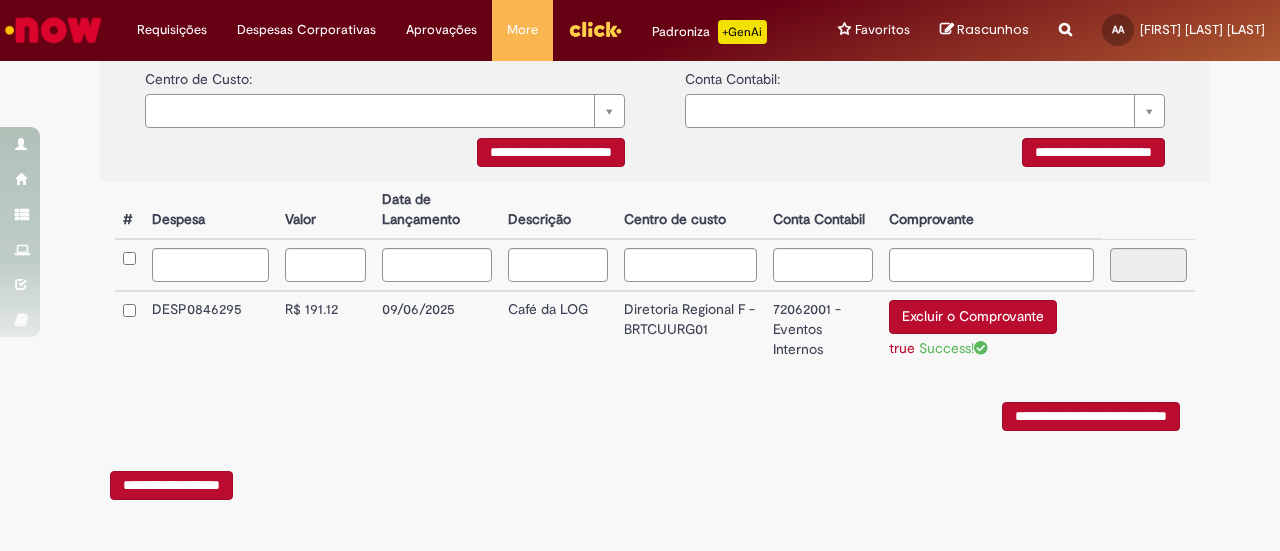 click on "**********" at bounding box center [1091, 416] 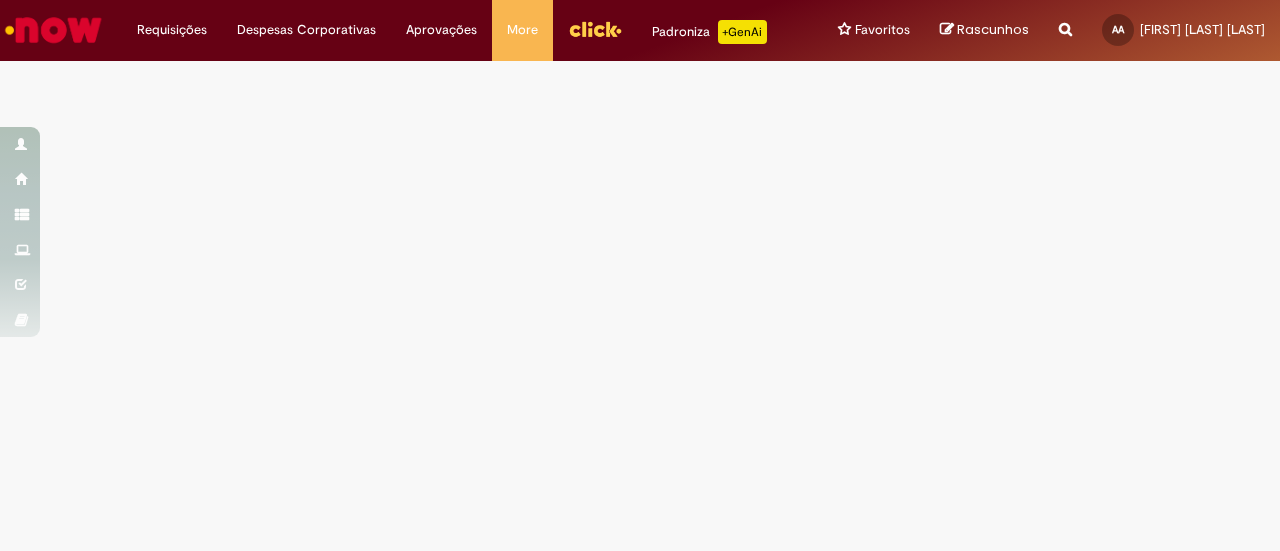 scroll, scrollTop: 0, scrollLeft: 0, axis: both 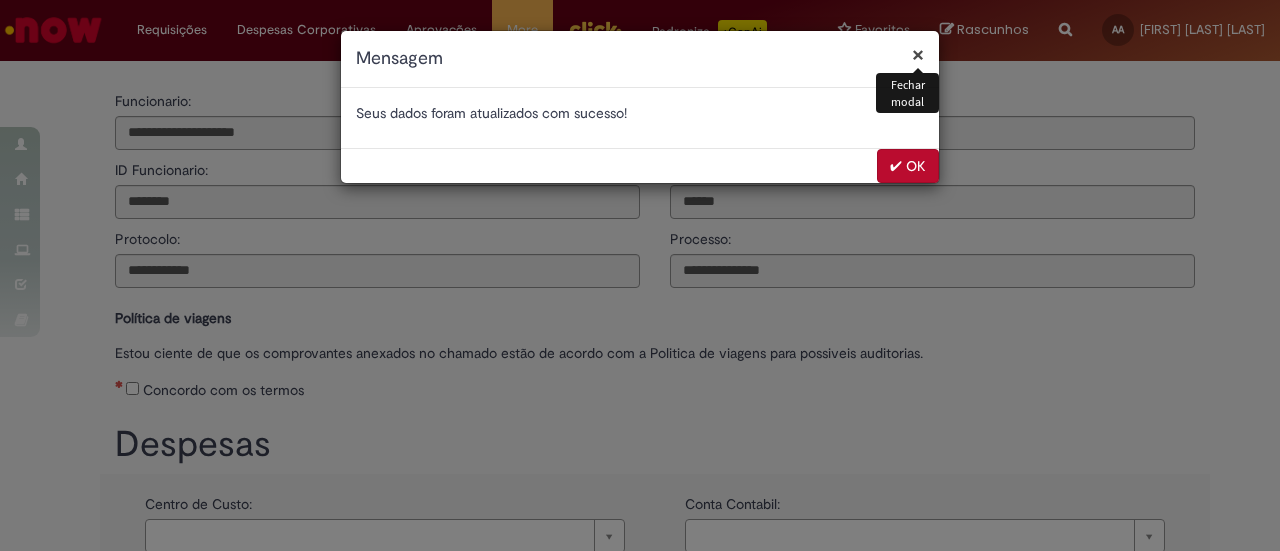 click on "✔ OK" at bounding box center [908, 166] 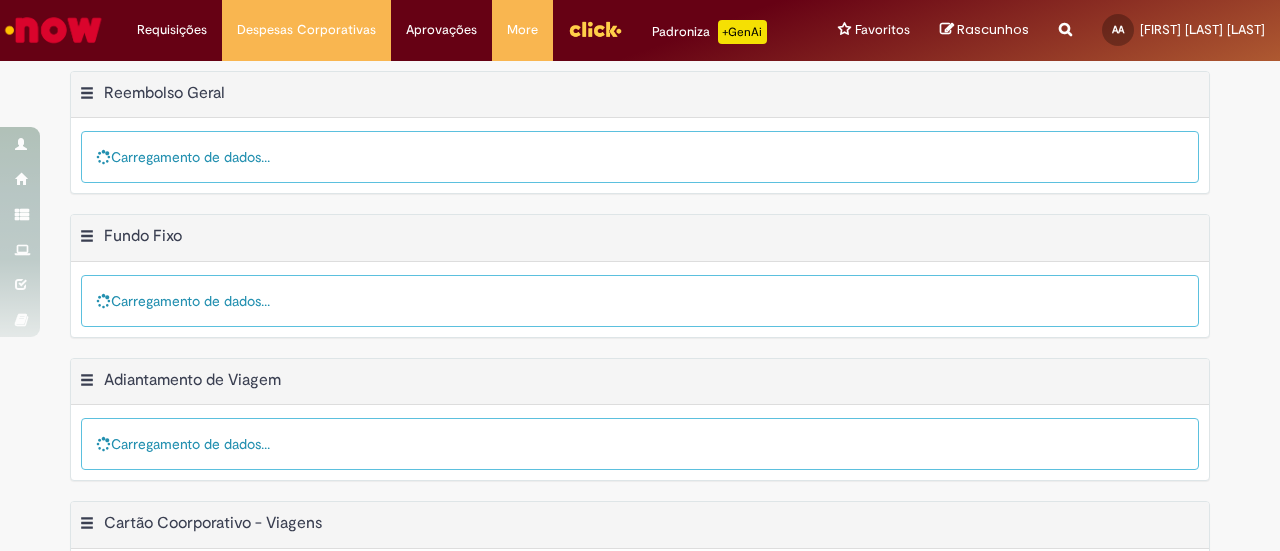 scroll, scrollTop: 0, scrollLeft: 0, axis: both 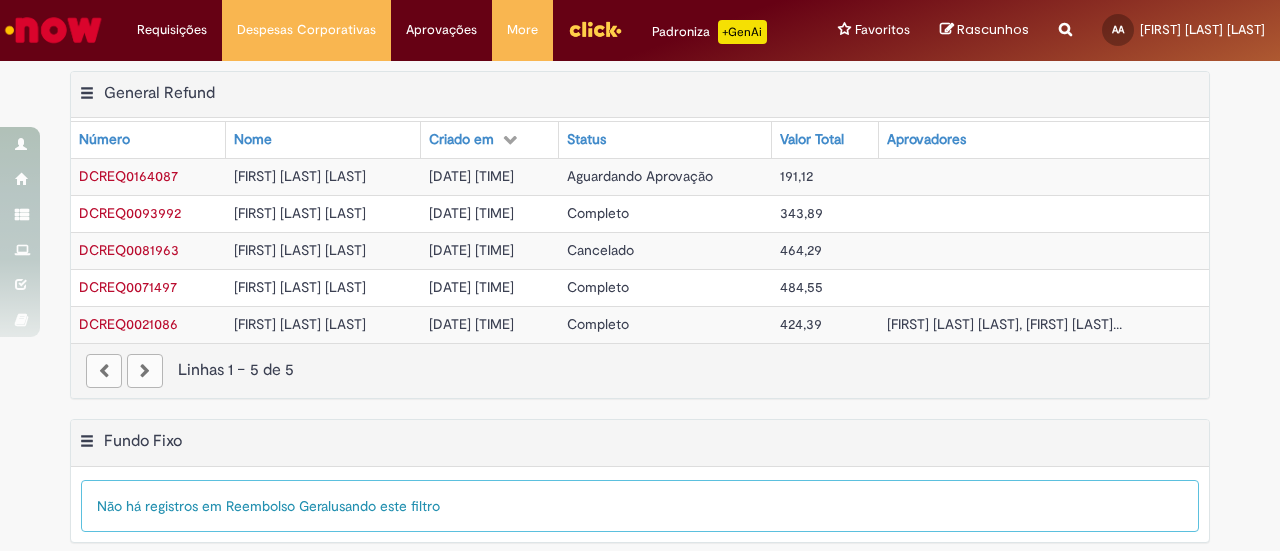 click at bounding box center [145, 371] 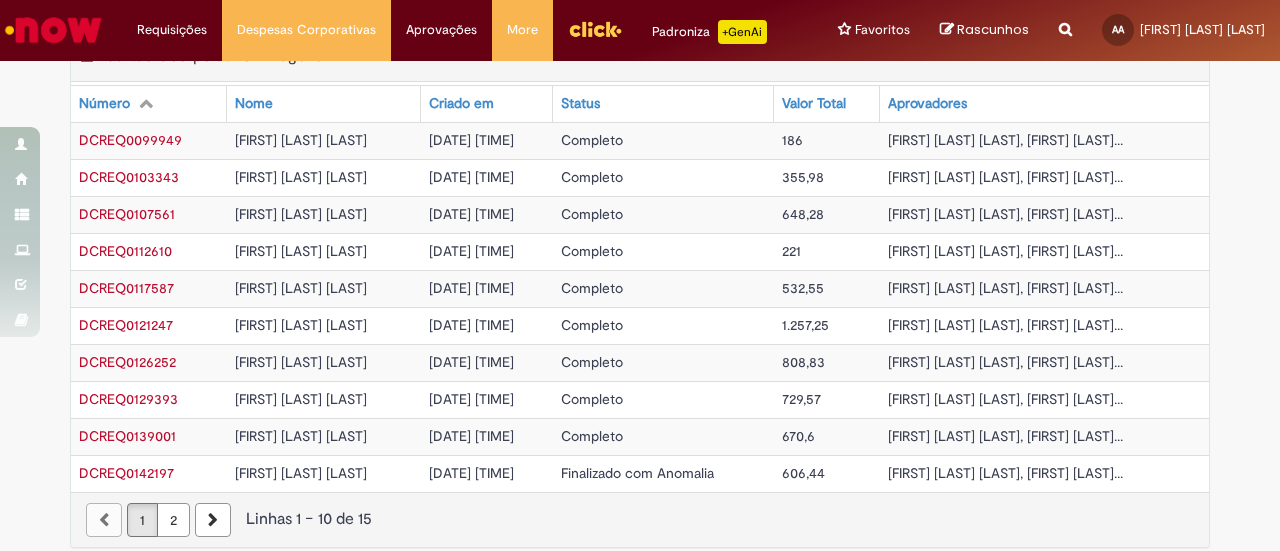 scroll, scrollTop: 672, scrollLeft: 0, axis: vertical 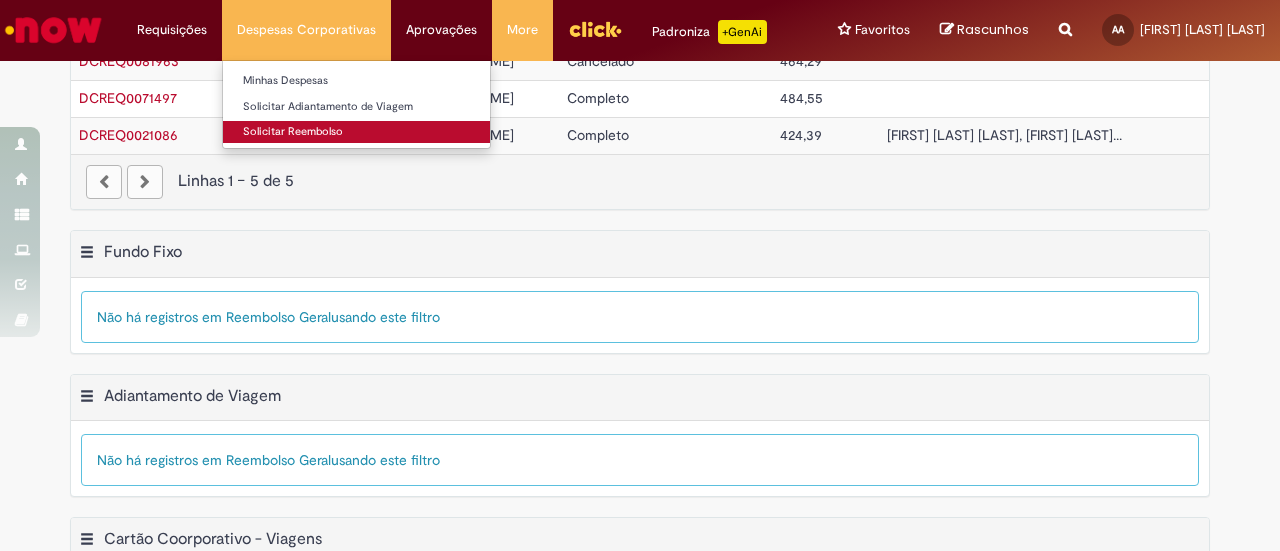 click on "Solicitar Reembolso" at bounding box center [356, 132] 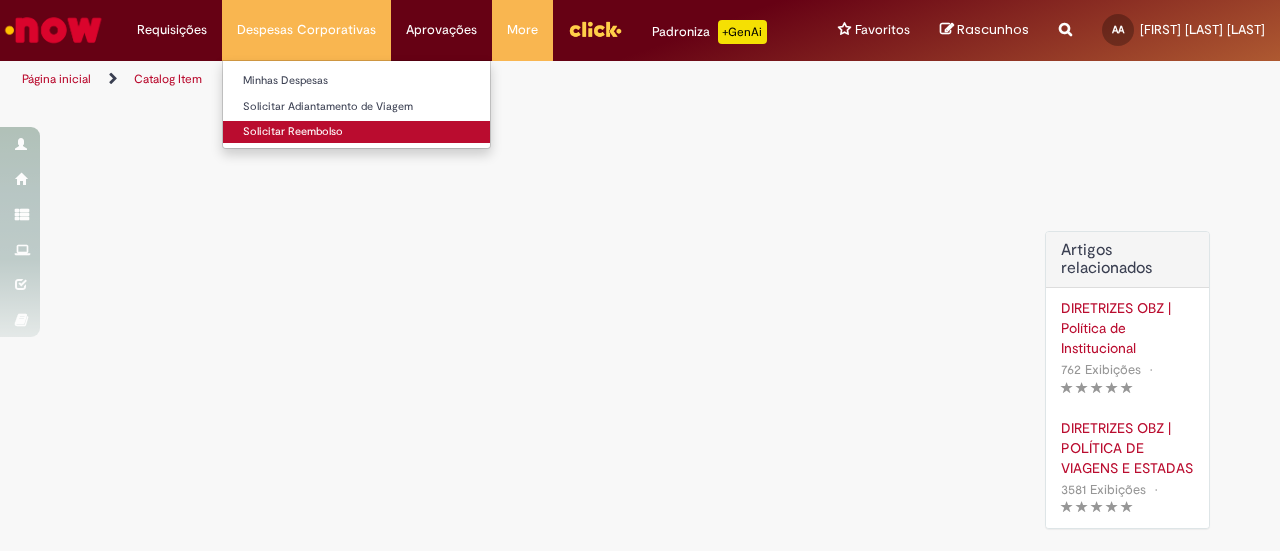 scroll, scrollTop: 0, scrollLeft: 0, axis: both 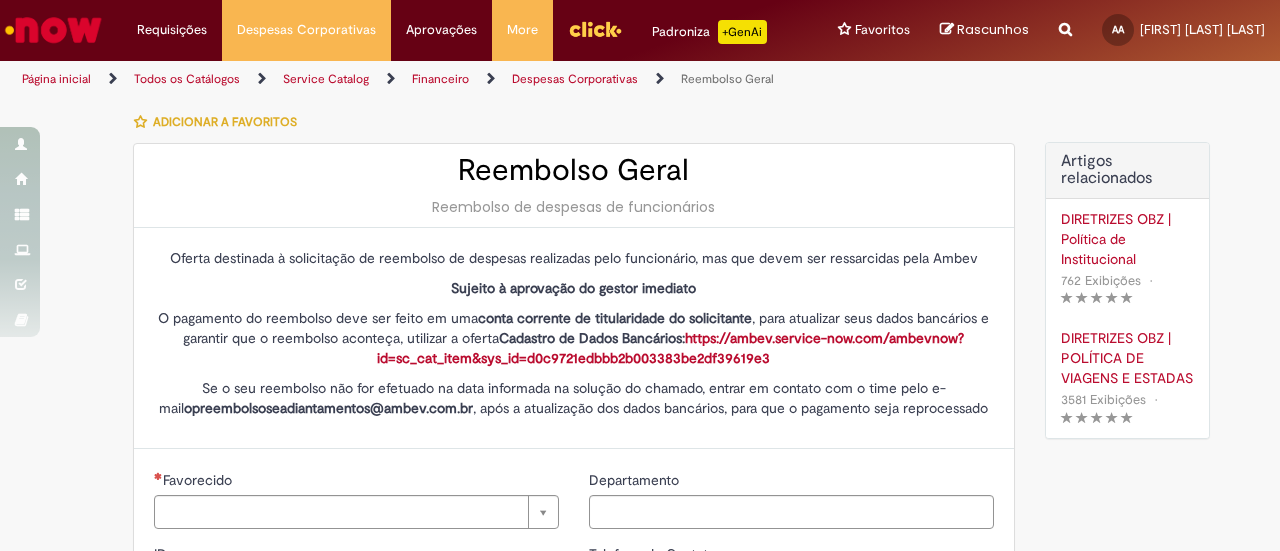 type on "********" 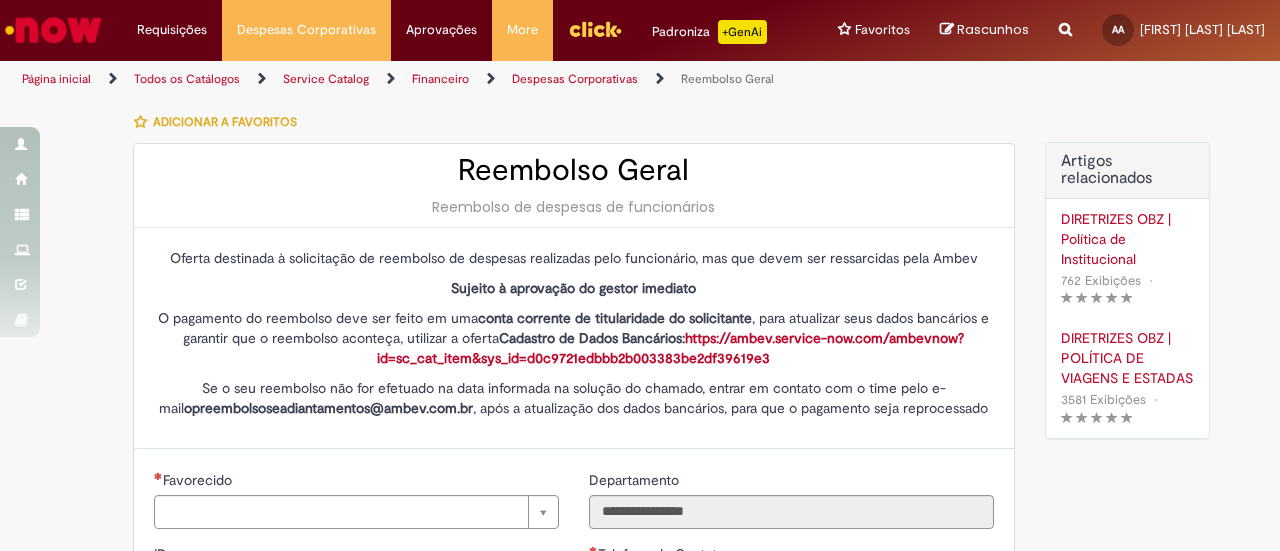 type on "**********" 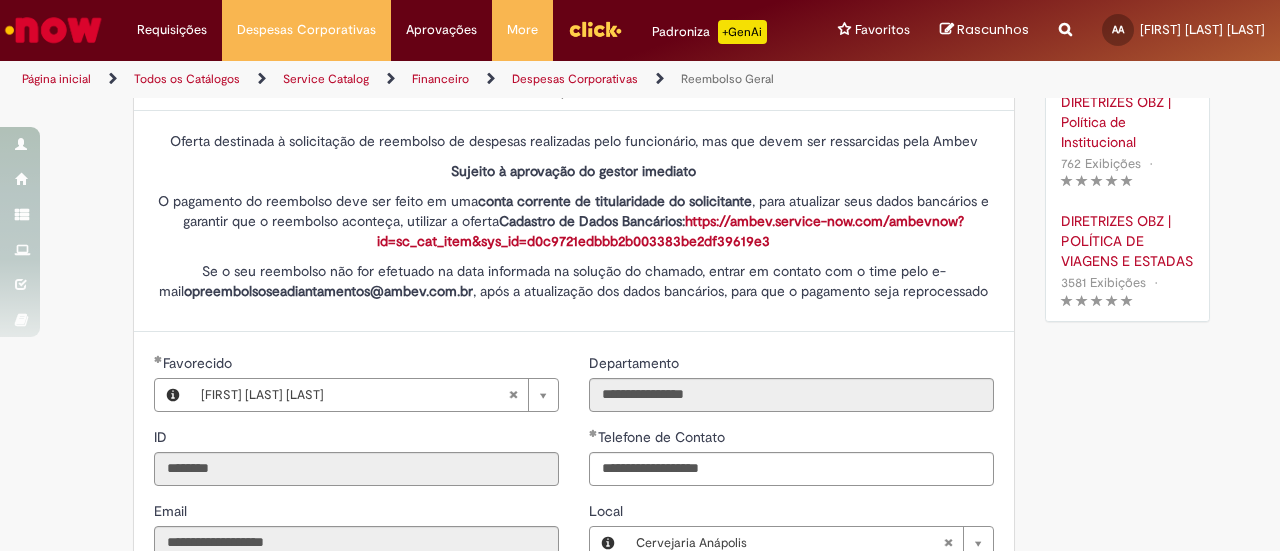 scroll, scrollTop: 0, scrollLeft: 0, axis: both 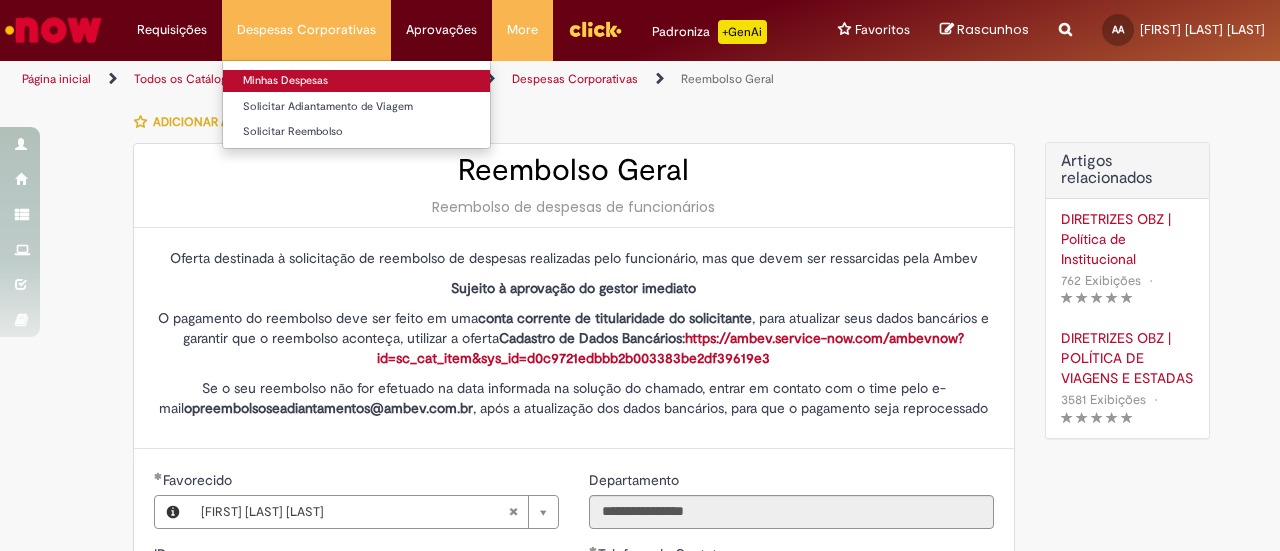 click on "Minhas Despesas" at bounding box center (356, 81) 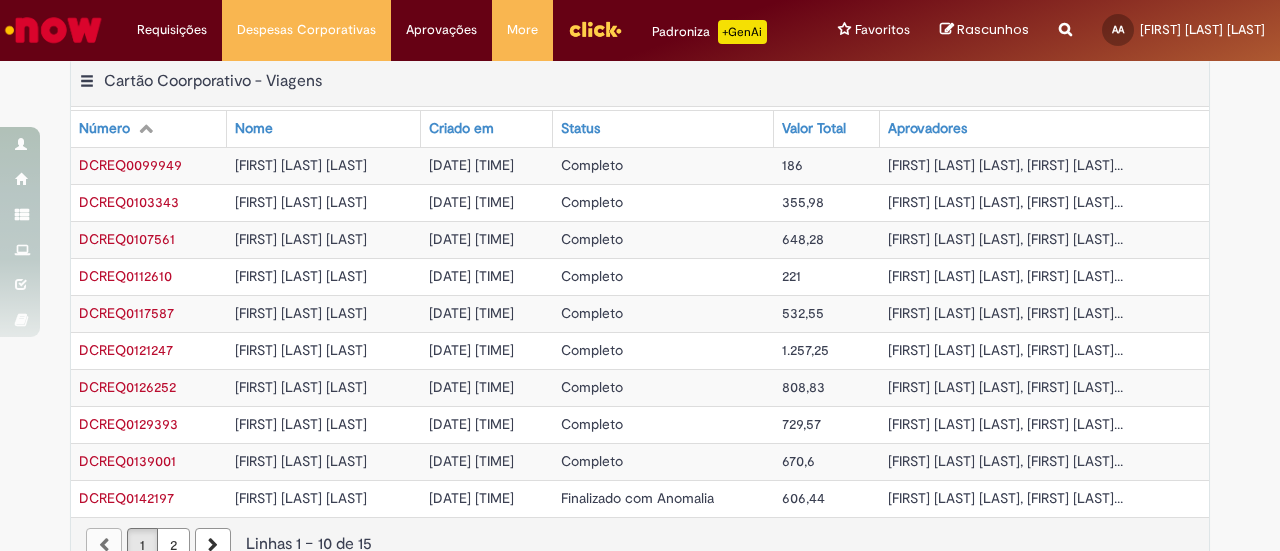 scroll, scrollTop: 672, scrollLeft: 0, axis: vertical 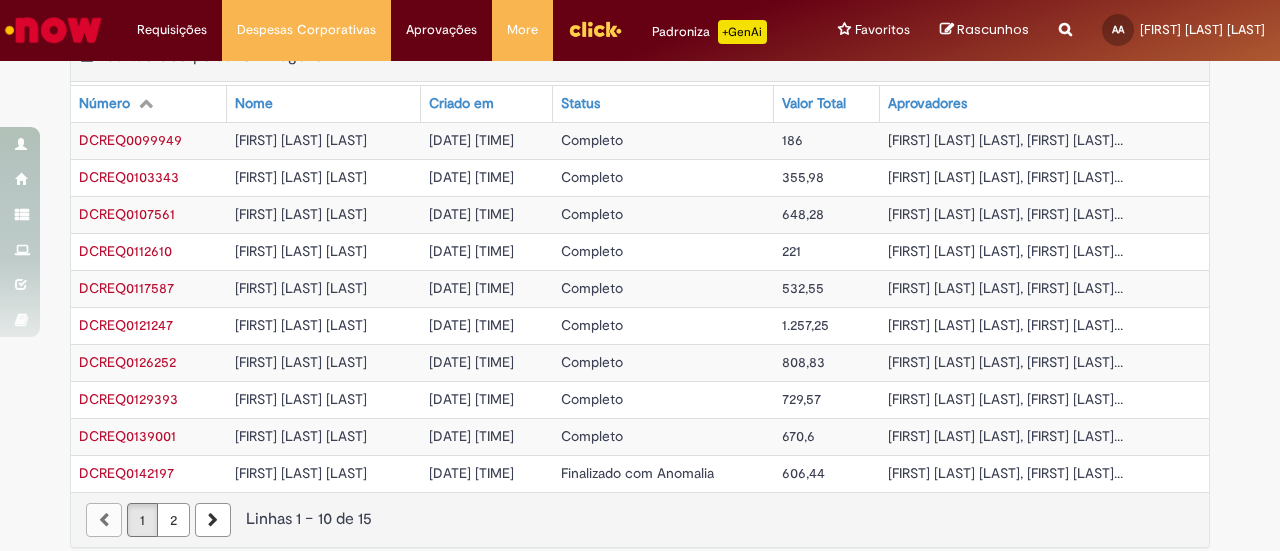 click on "2" at bounding box center (173, 520) 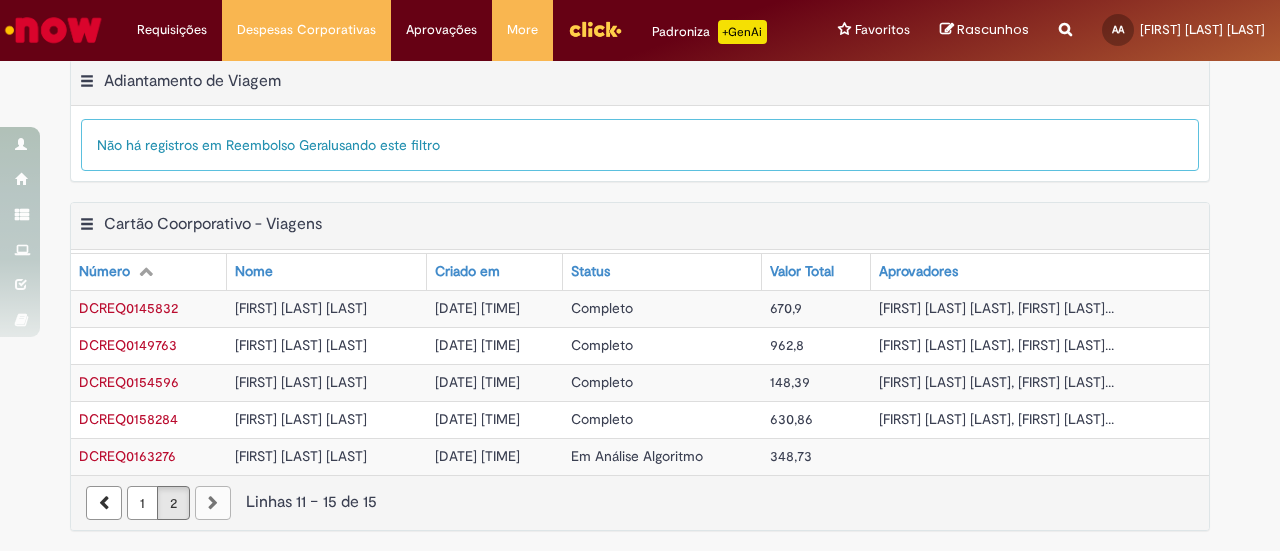 scroll, scrollTop: 489, scrollLeft: 0, axis: vertical 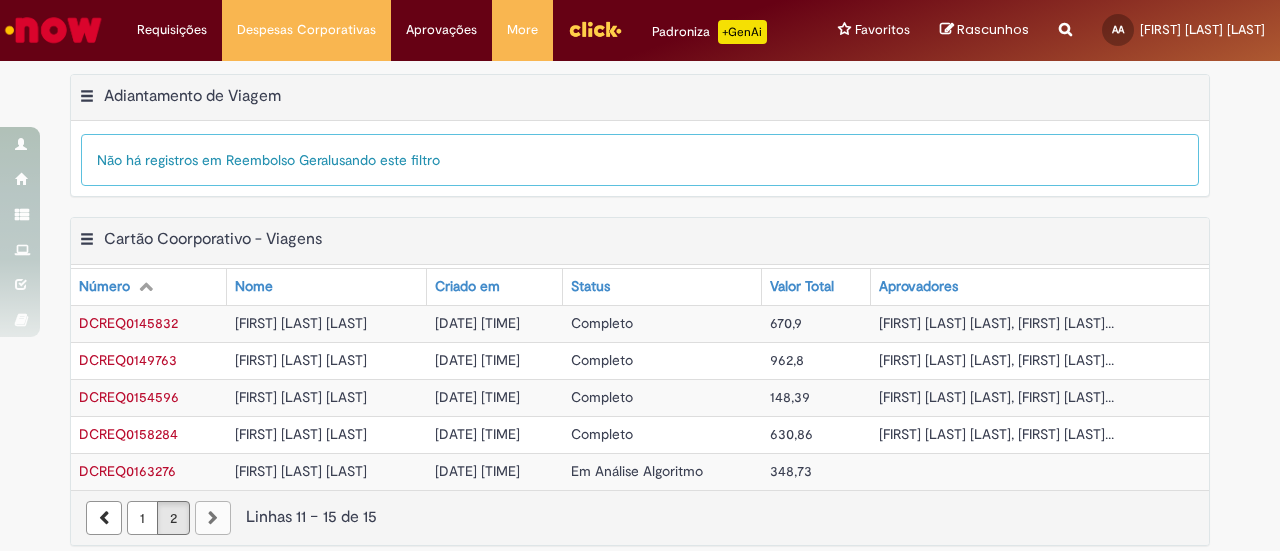 click on "1" at bounding box center (142, 518) 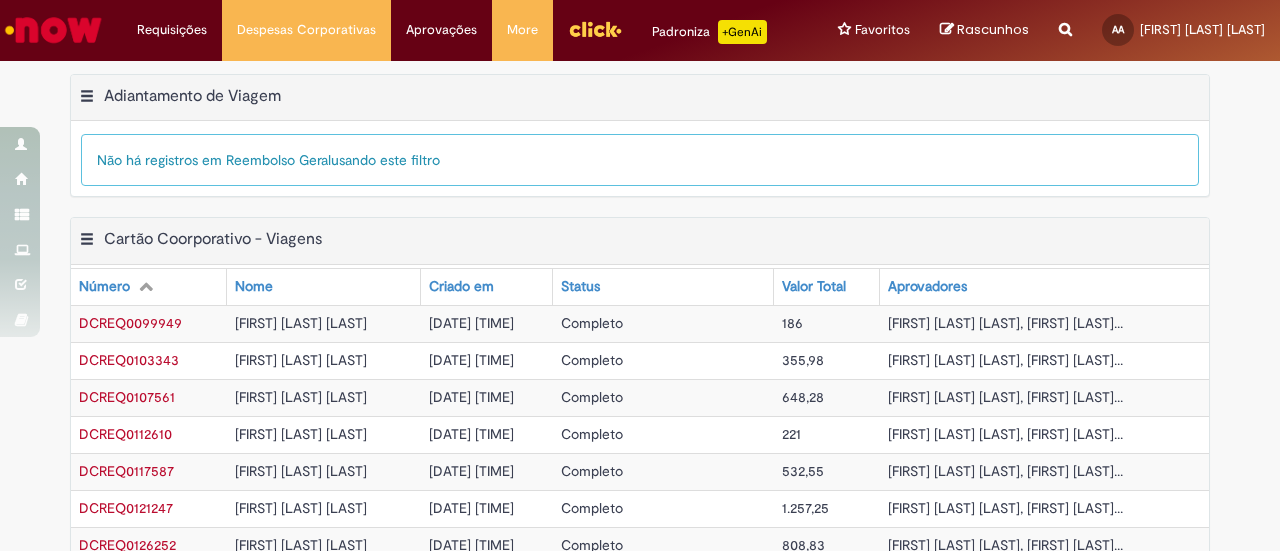 scroll, scrollTop: 672, scrollLeft: 0, axis: vertical 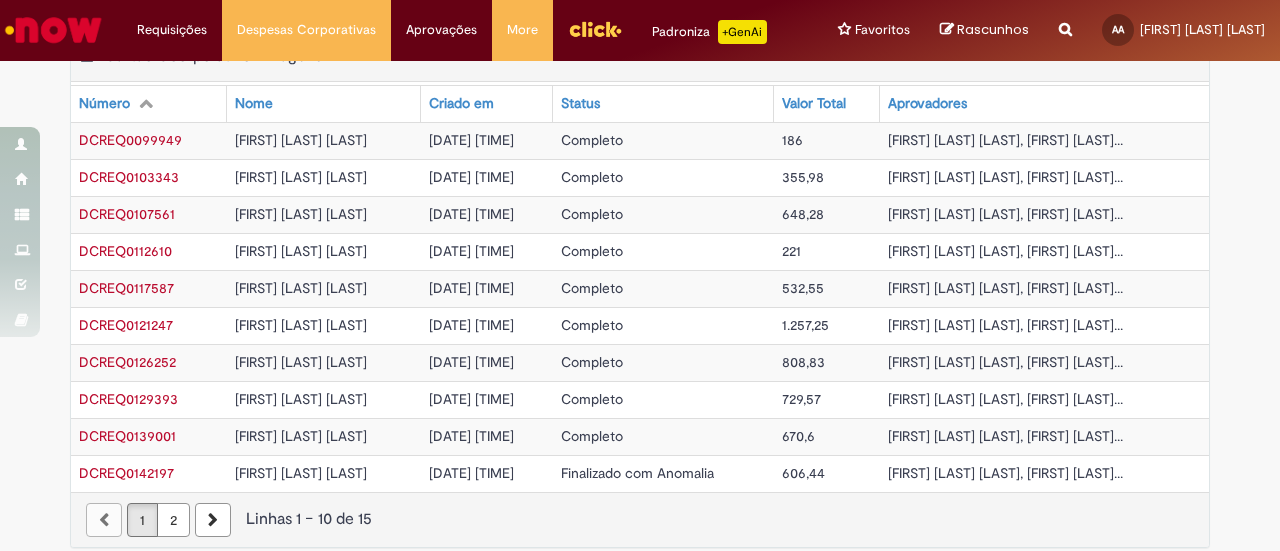 click on "2" at bounding box center [173, 520] 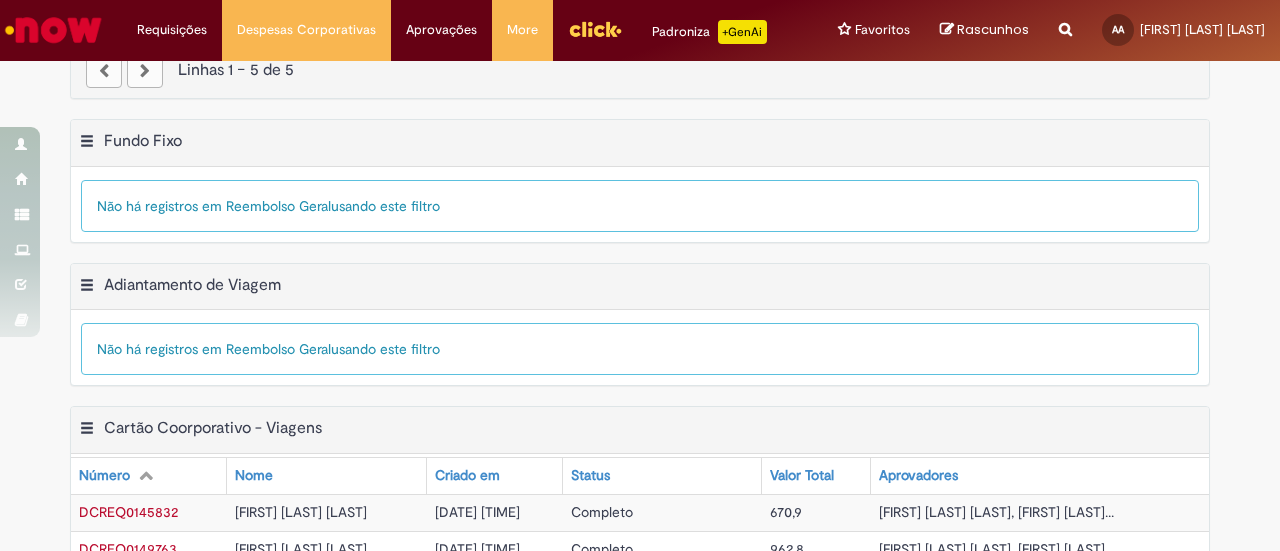 scroll, scrollTop: 489, scrollLeft: 0, axis: vertical 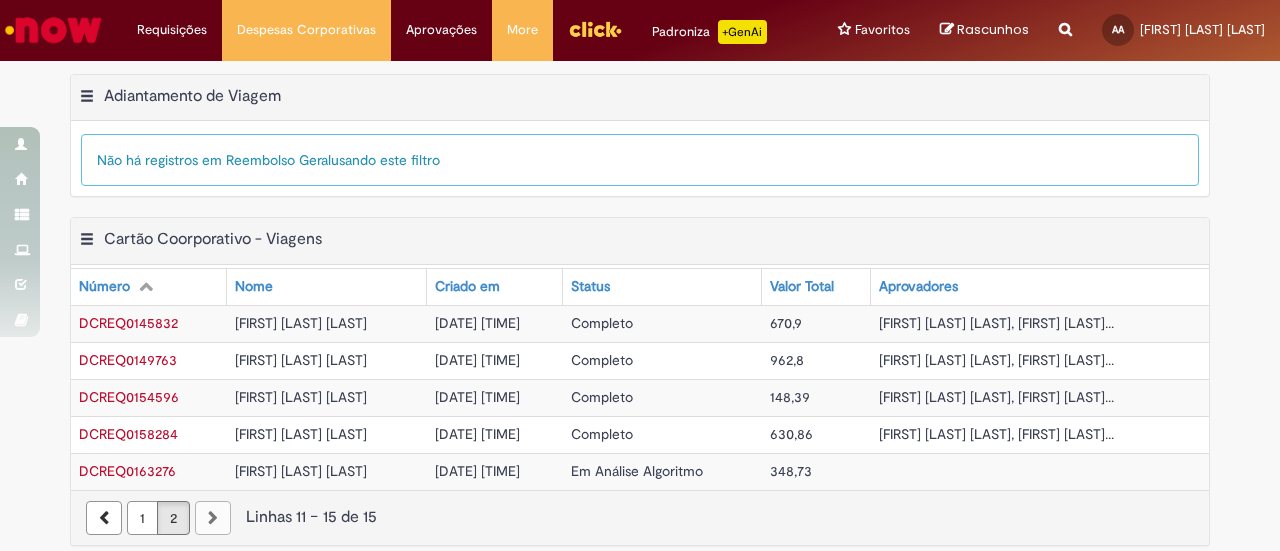 click on "DCREQ0163276" at bounding box center [127, 471] 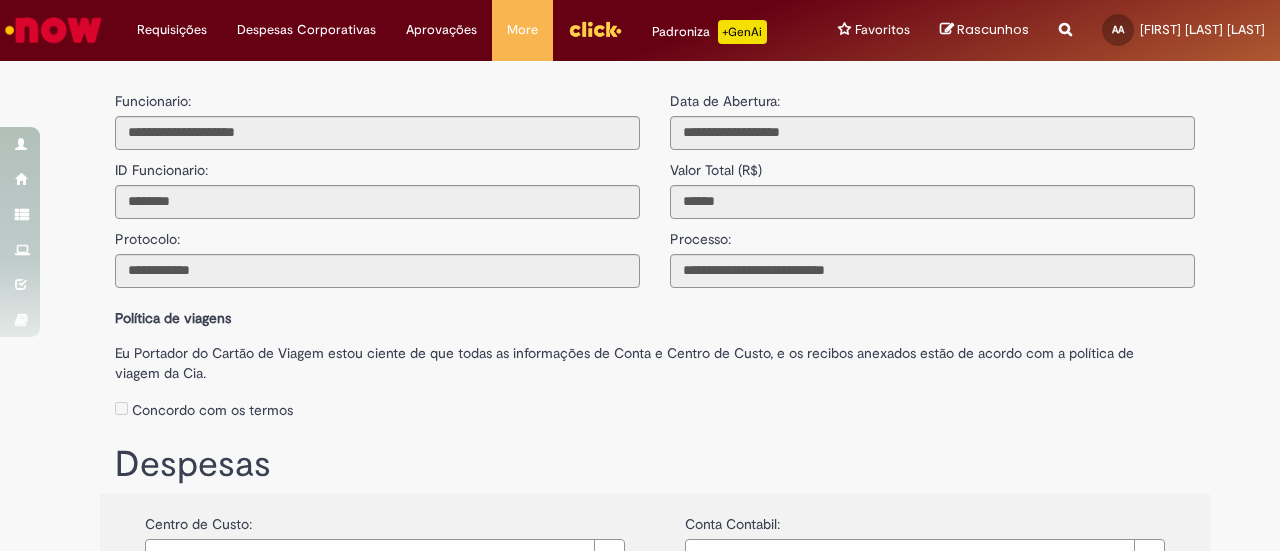 scroll, scrollTop: 500, scrollLeft: 0, axis: vertical 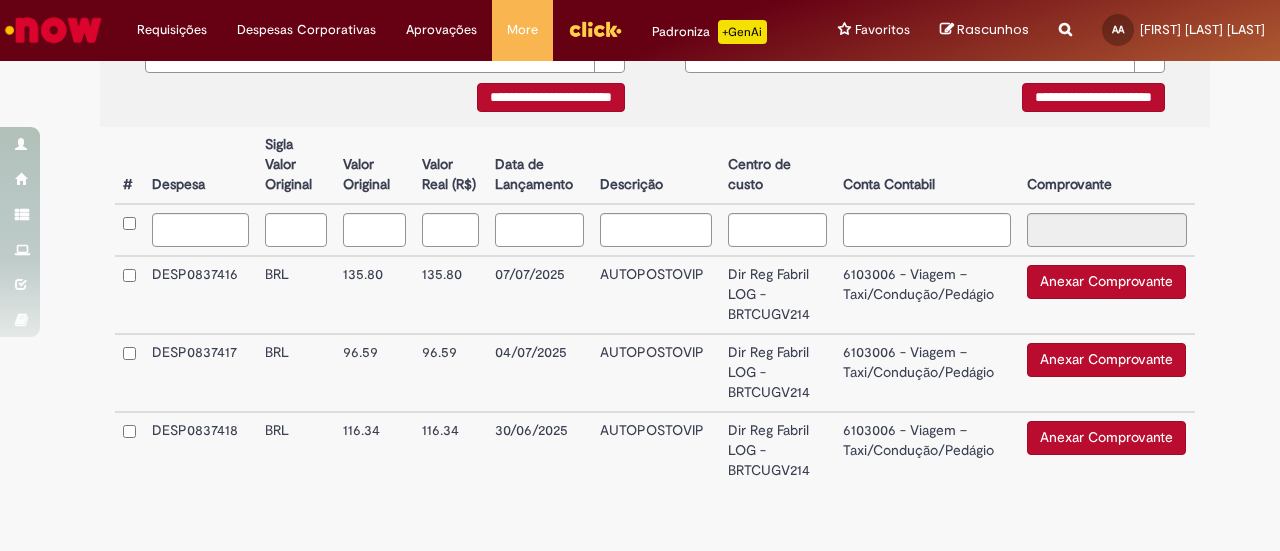 click on "Anexar Comprovante" at bounding box center [1106, 438] 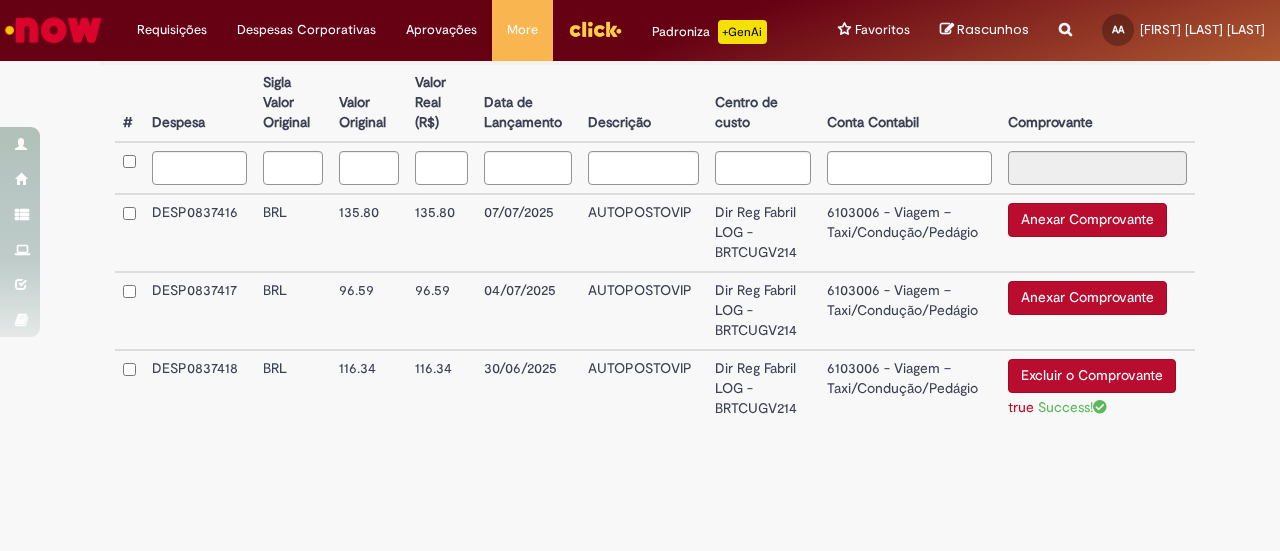 scroll, scrollTop: 464, scrollLeft: 0, axis: vertical 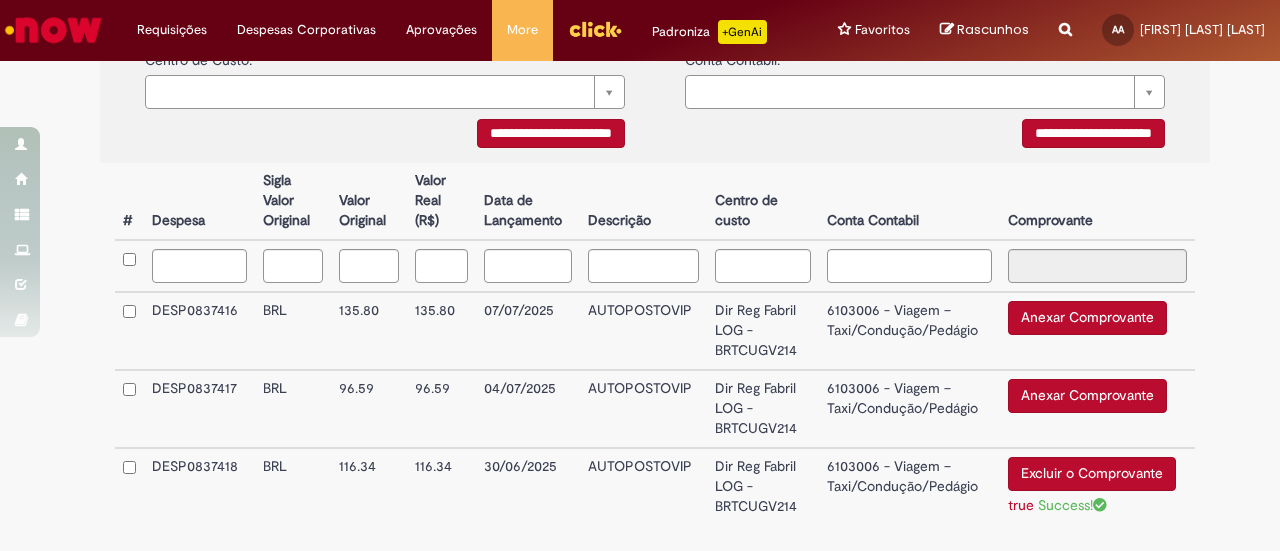 drag, startPoint x: 544, startPoint y: 347, endPoint x: 1239, endPoint y: 375, distance: 695.5638 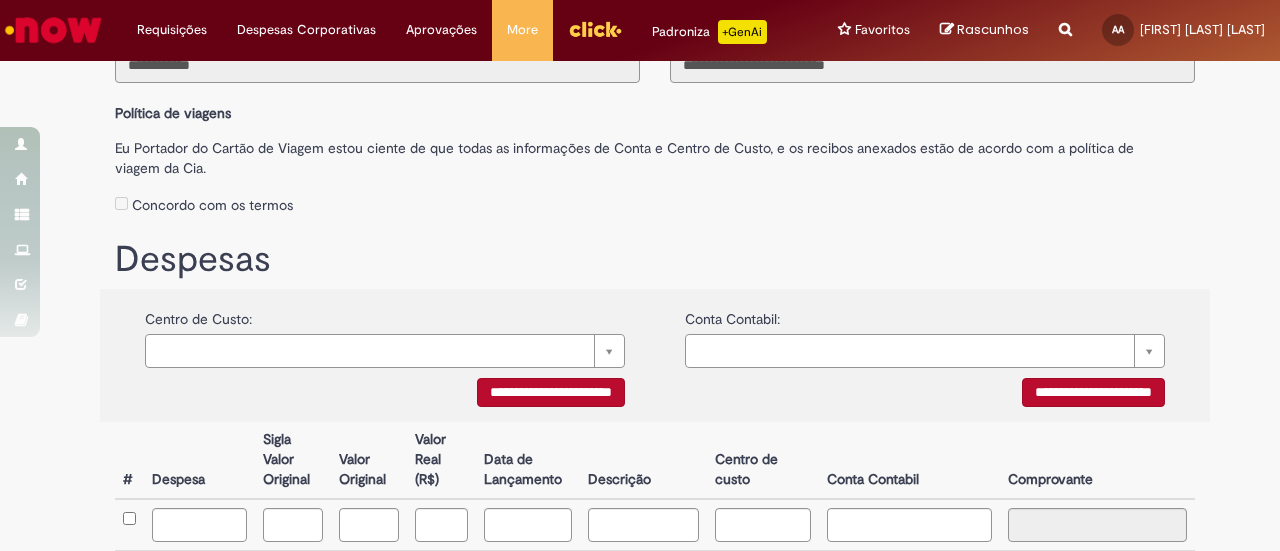 scroll, scrollTop: 164, scrollLeft: 0, axis: vertical 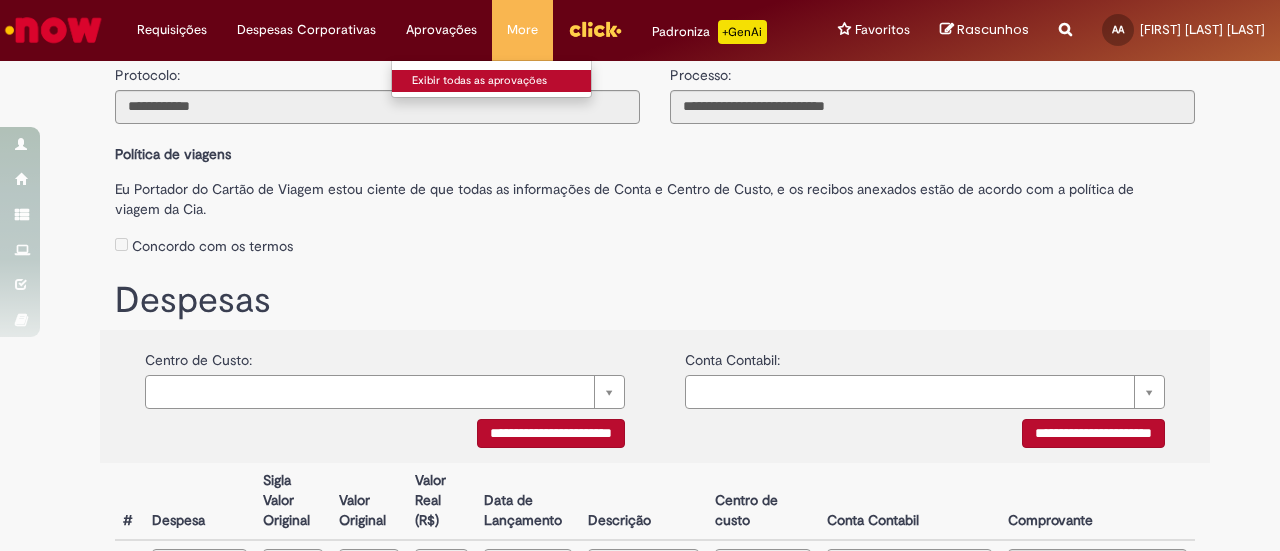 click on "Exibir todas as aprovações" at bounding box center [502, 81] 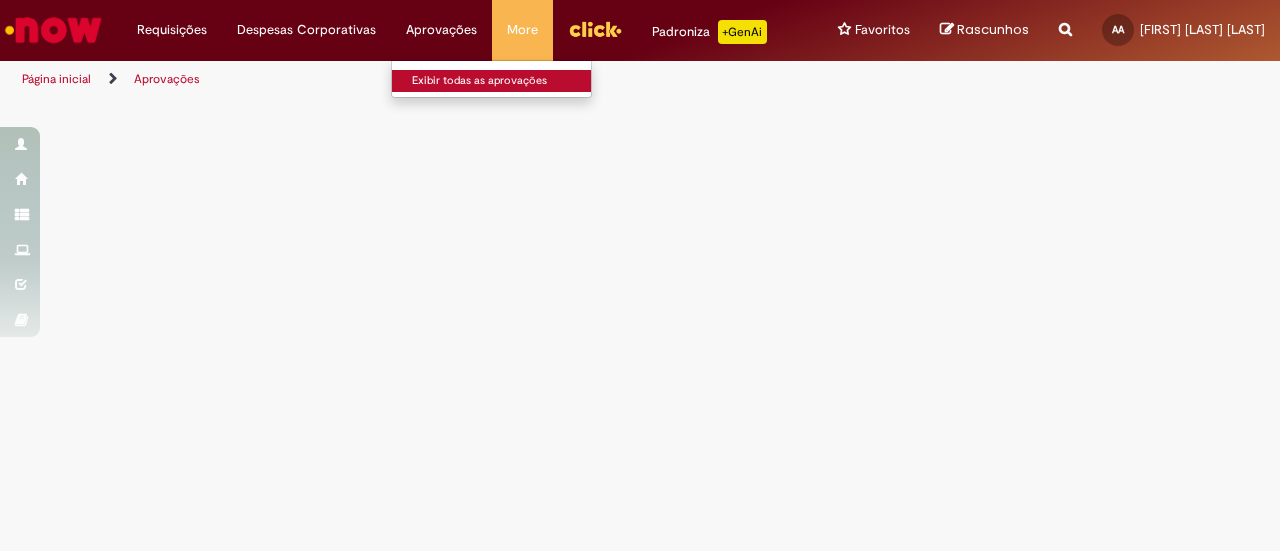 scroll, scrollTop: 0, scrollLeft: 0, axis: both 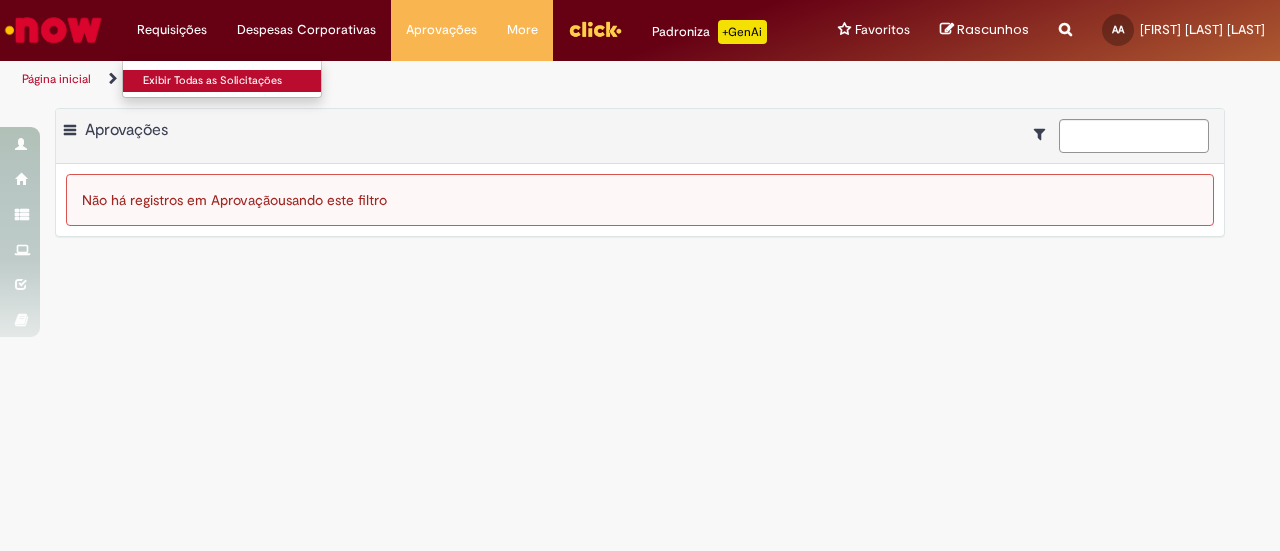 click on "Exibir Todas as Solicitações" at bounding box center [233, 81] 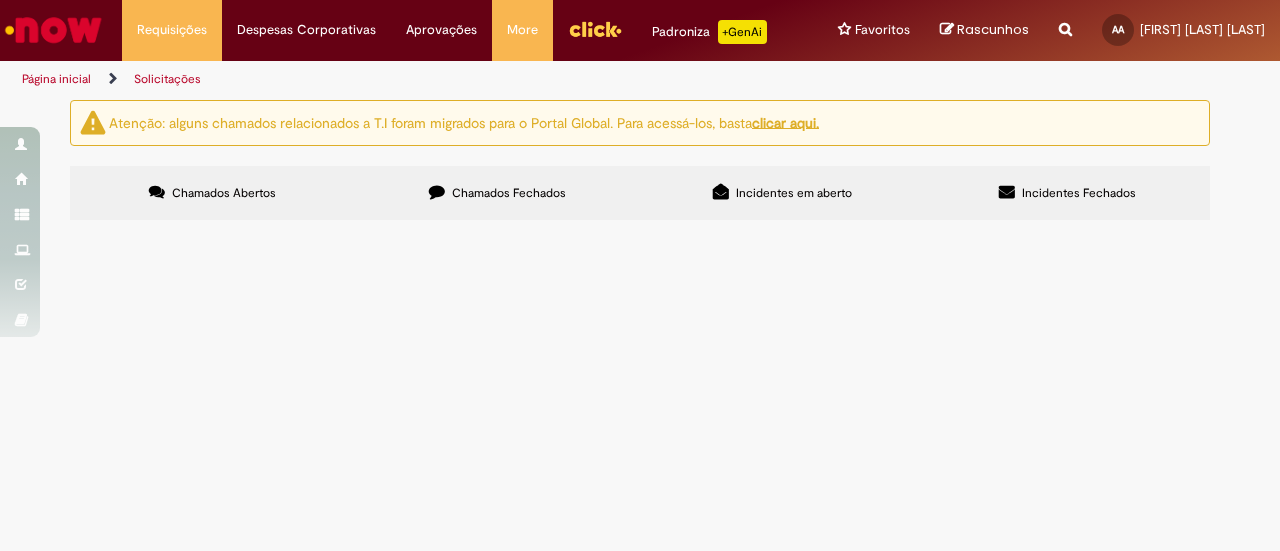 click on "Chamados Fechados" at bounding box center [509, 193] 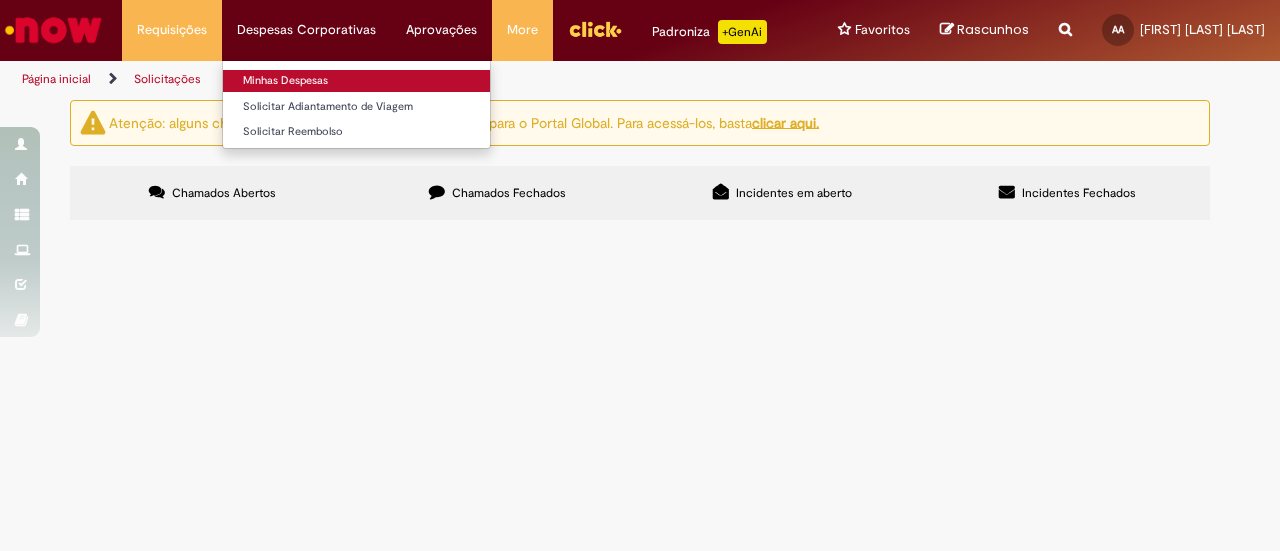 click on "Minhas Despesas" at bounding box center [356, 81] 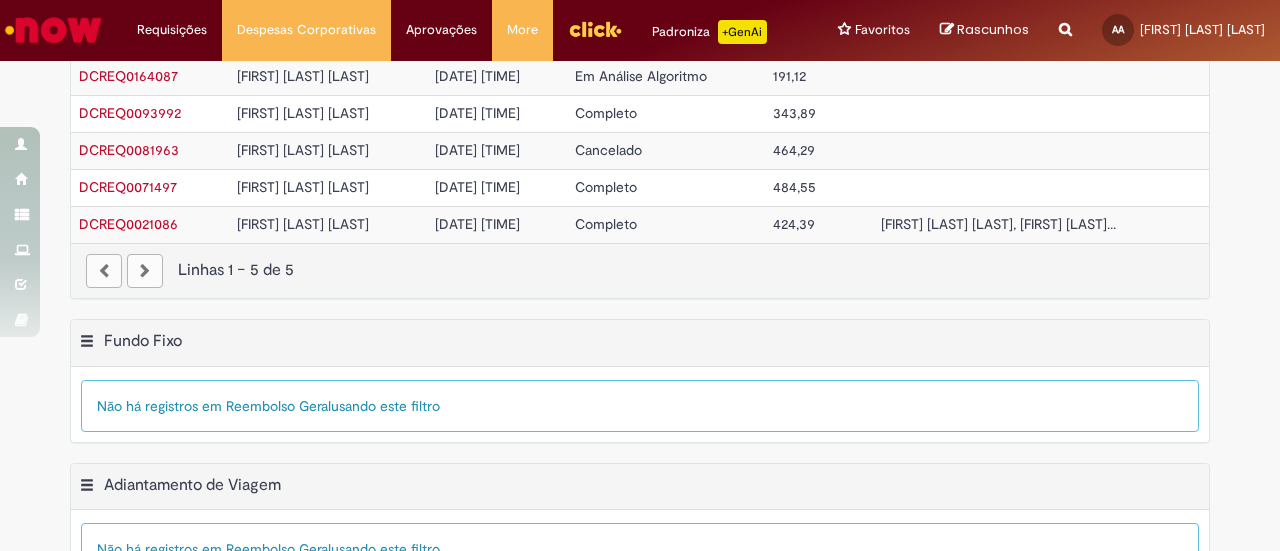 scroll, scrollTop: 0, scrollLeft: 0, axis: both 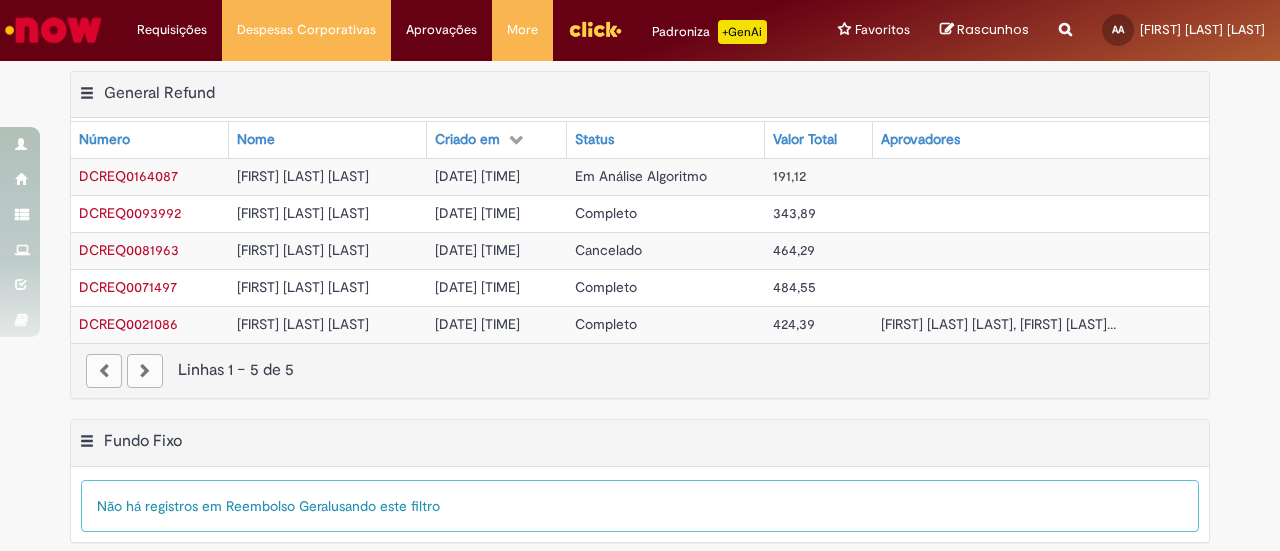 click at bounding box center (145, 371) 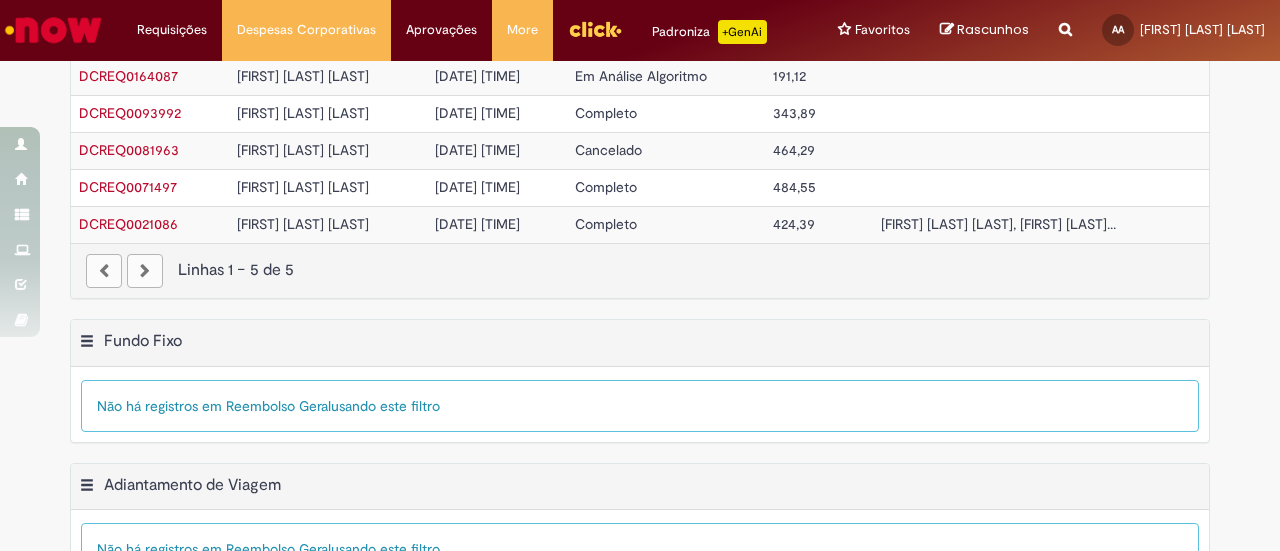 scroll, scrollTop: 0, scrollLeft: 0, axis: both 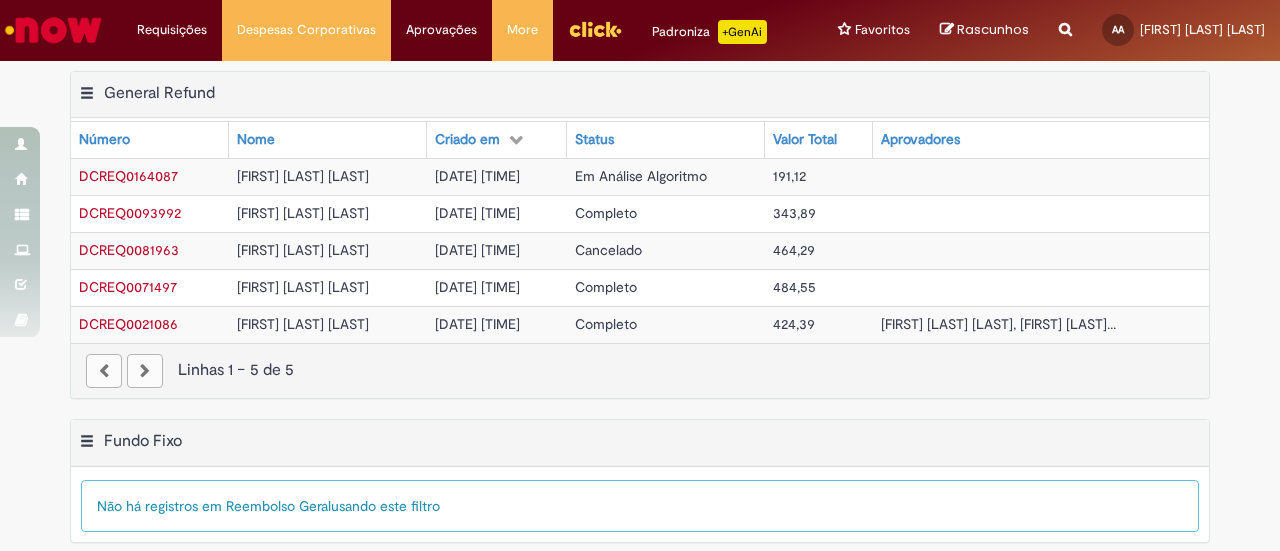 click at bounding box center (145, 371) 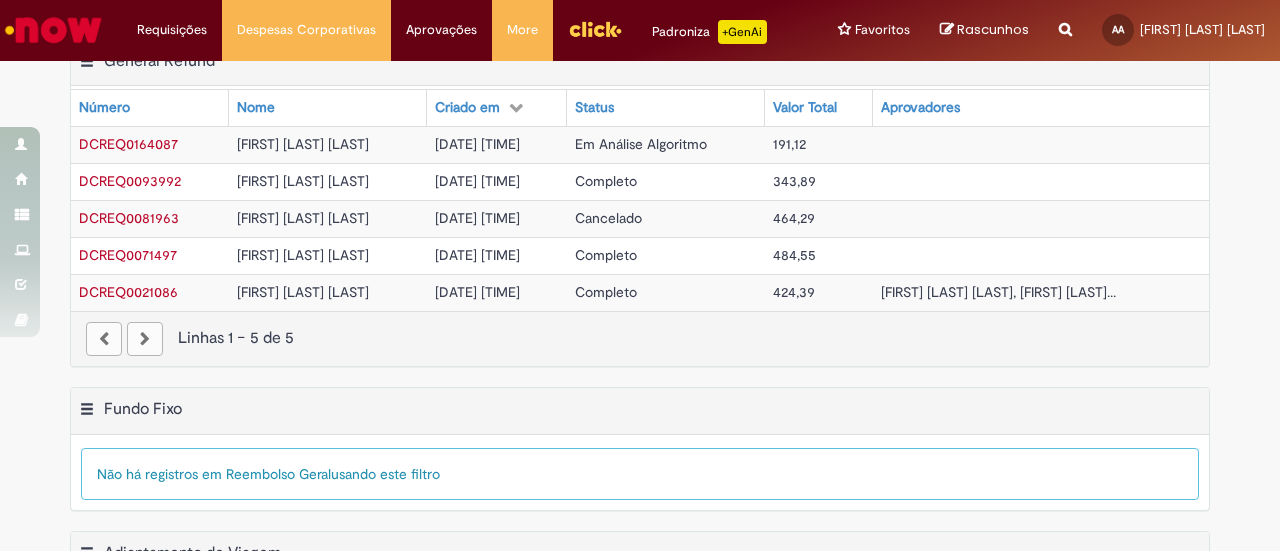 scroll, scrollTop: 0, scrollLeft: 0, axis: both 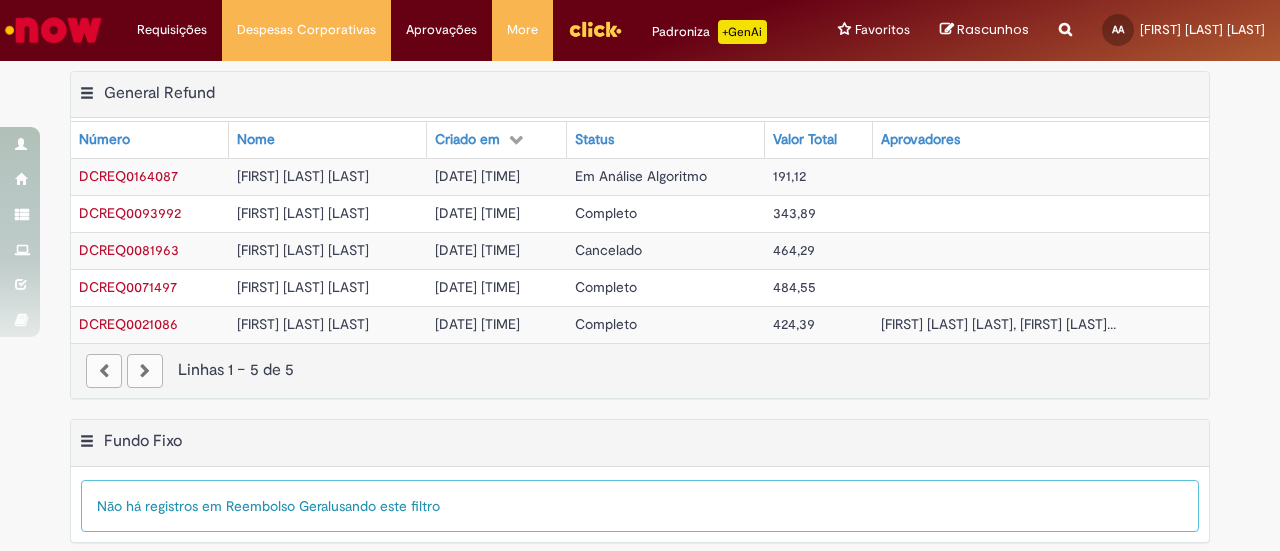 click at bounding box center (145, 371) 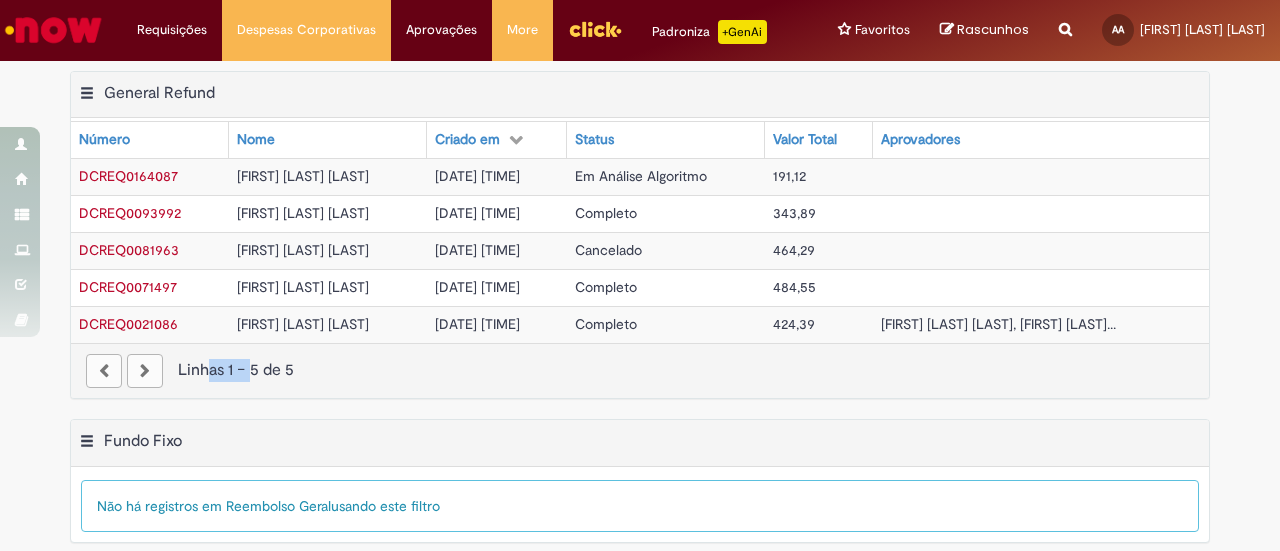 click at bounding box center (104, 371) 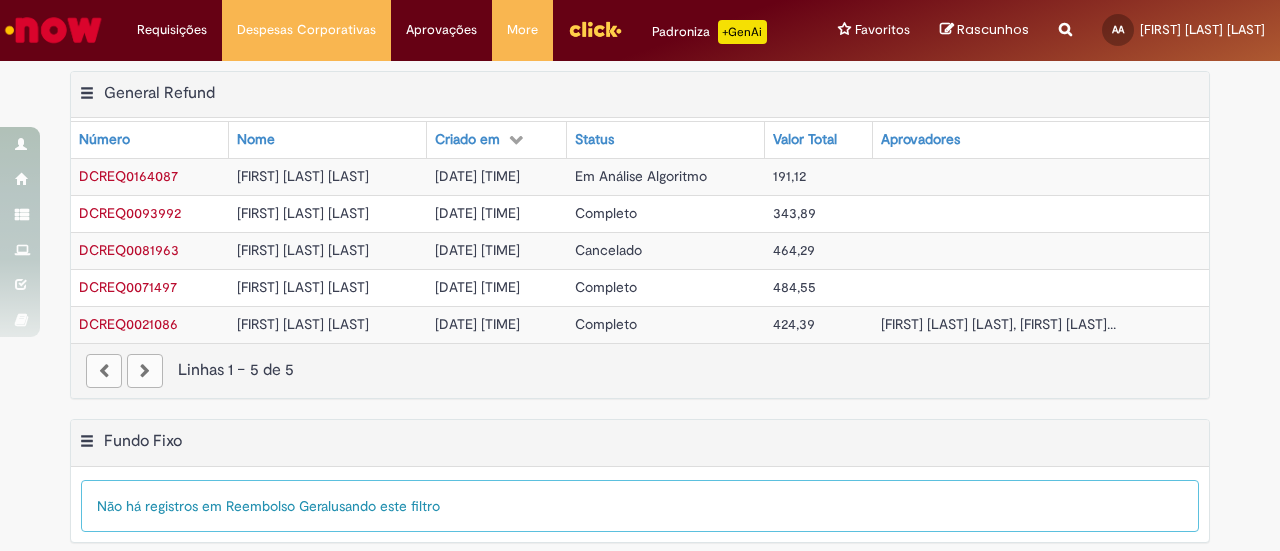 click at bounding box center (104, 371) 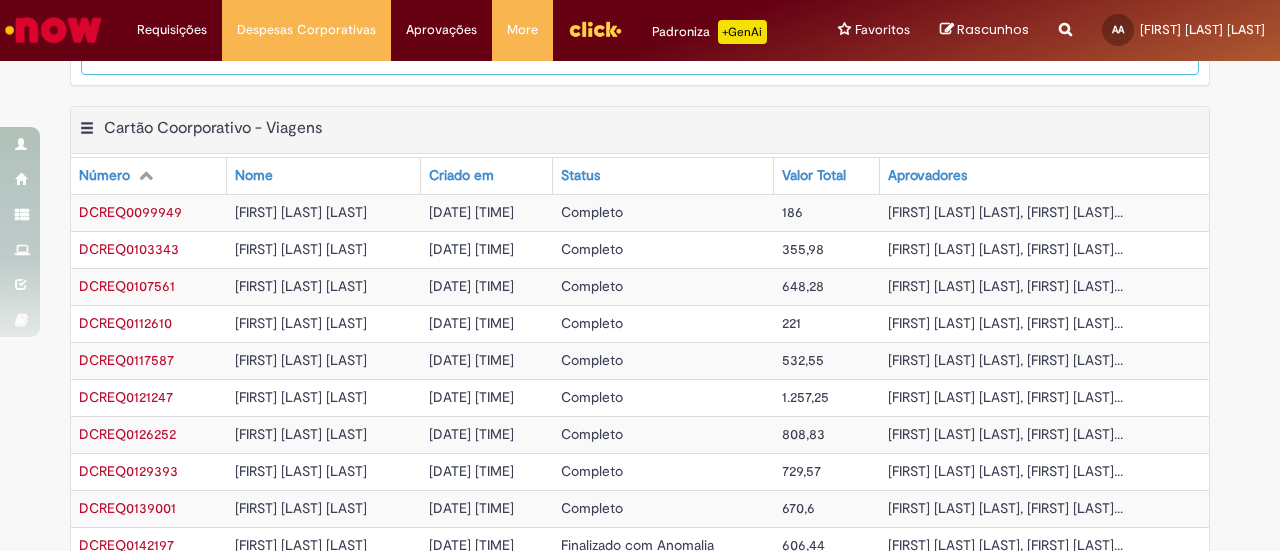 scroll, scrollTop: 672, scrollLeft: 0, axis: vertical 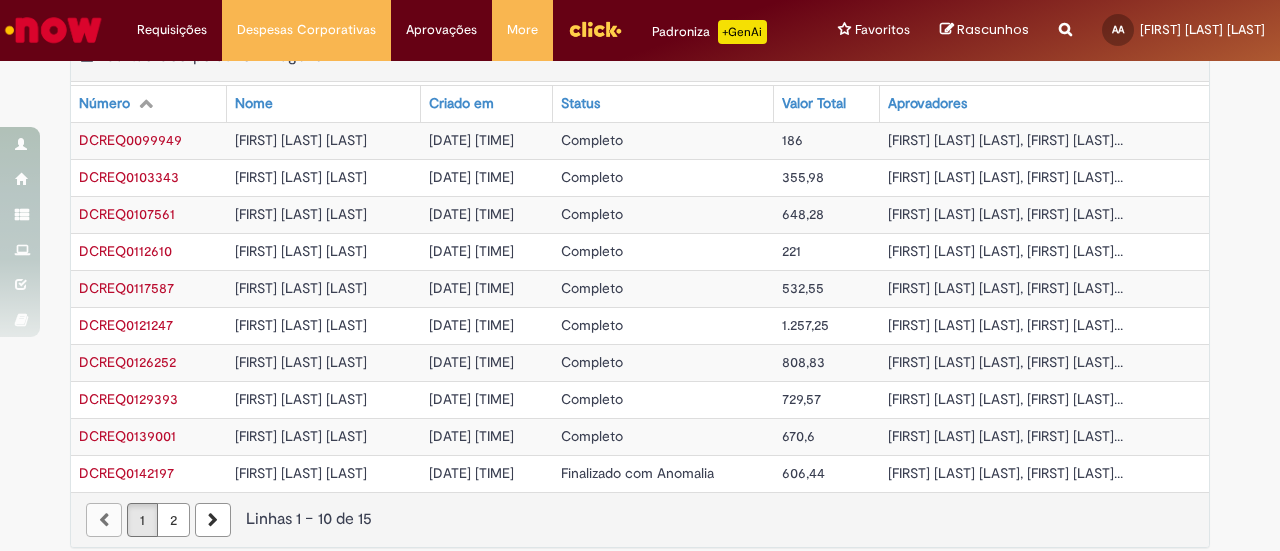 click on "2" at bounding box center (173, 520) 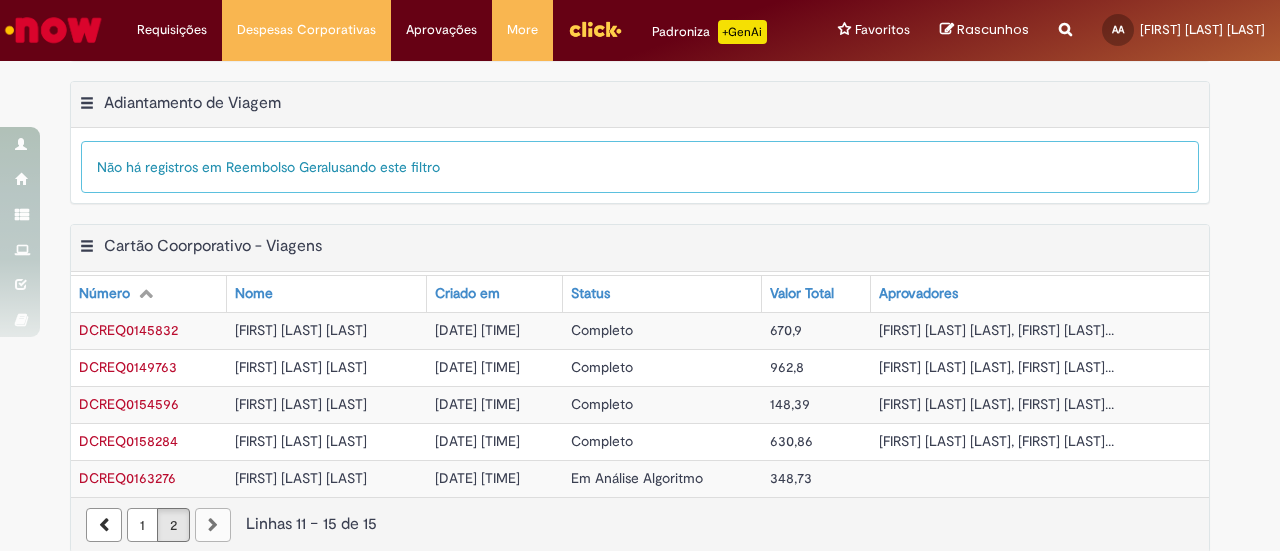 scroll, scrollTop: 489, scrollLeft: 0, axis: vertical 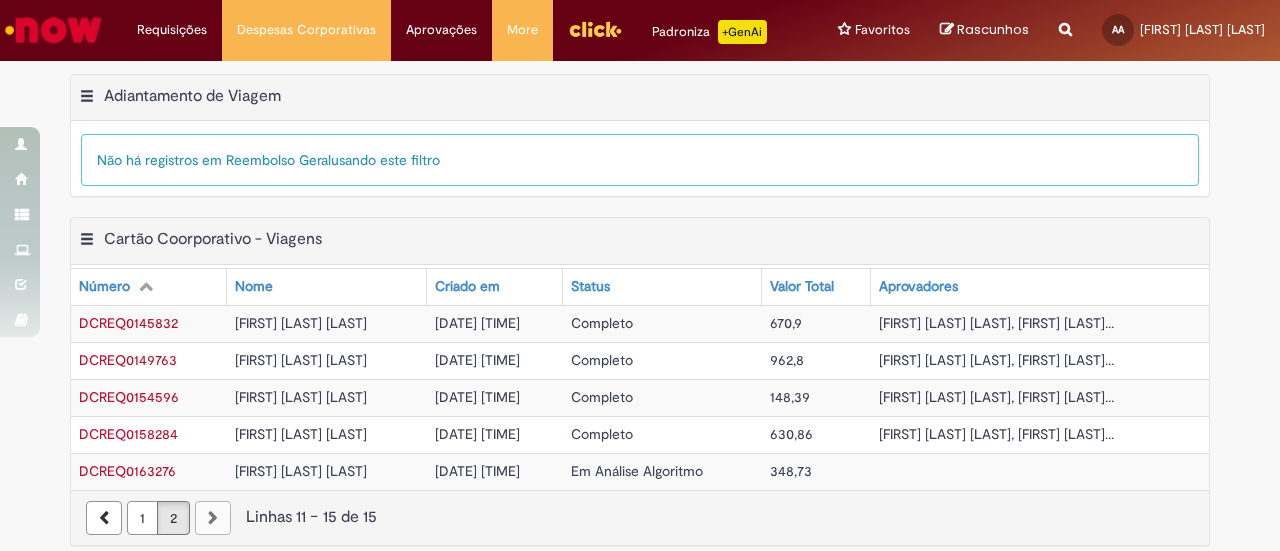 click on "1" at bounding box center (142, 518) 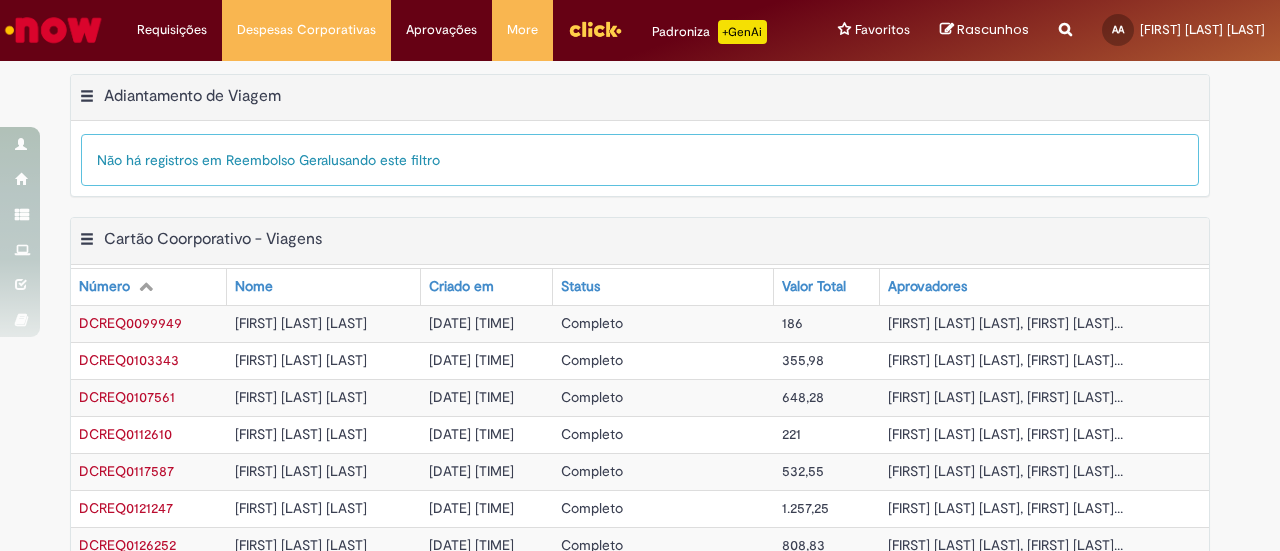 scroll, scrollTop: 672, scrollLeft: 0, axis: vertical 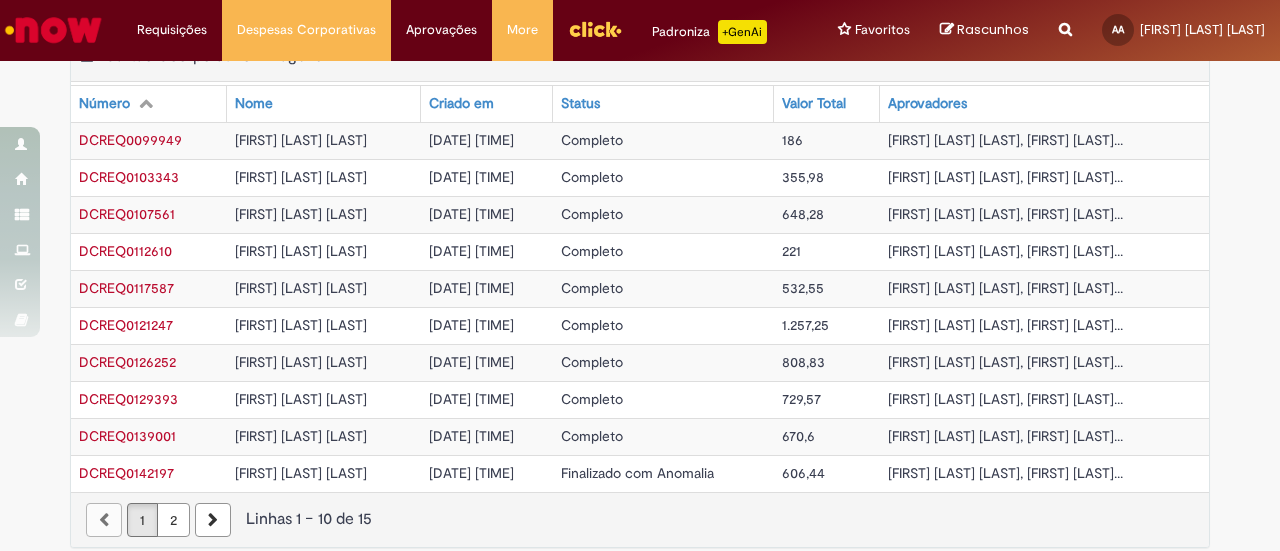 click on "2" at bounding box center [173, 520] 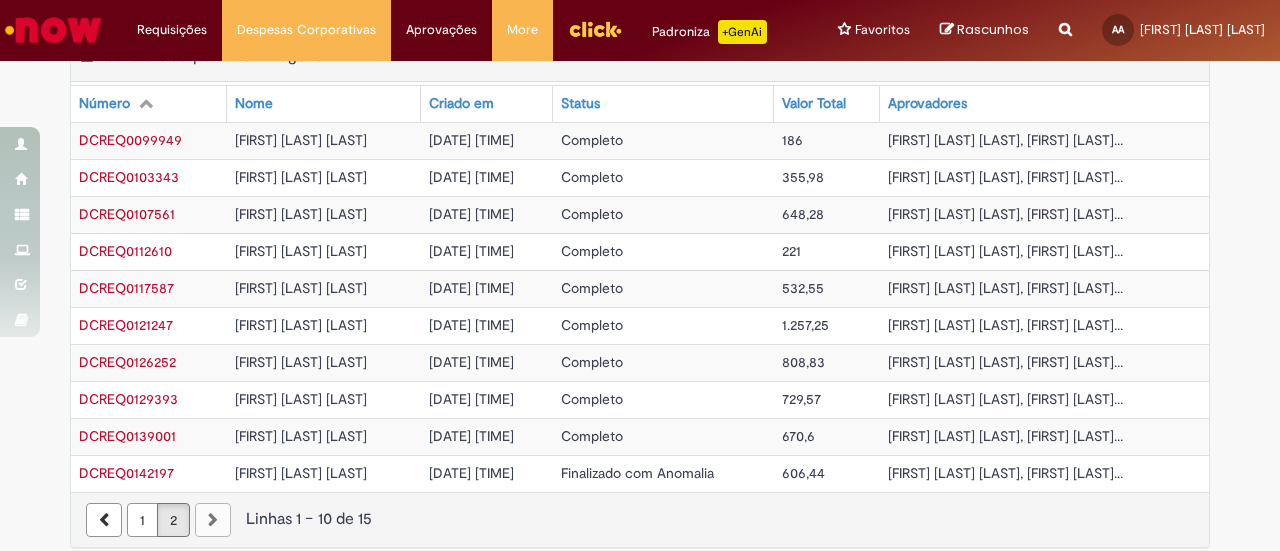 scroll, scrollTop: 489, scrollLeft: 0, axis: vertical 